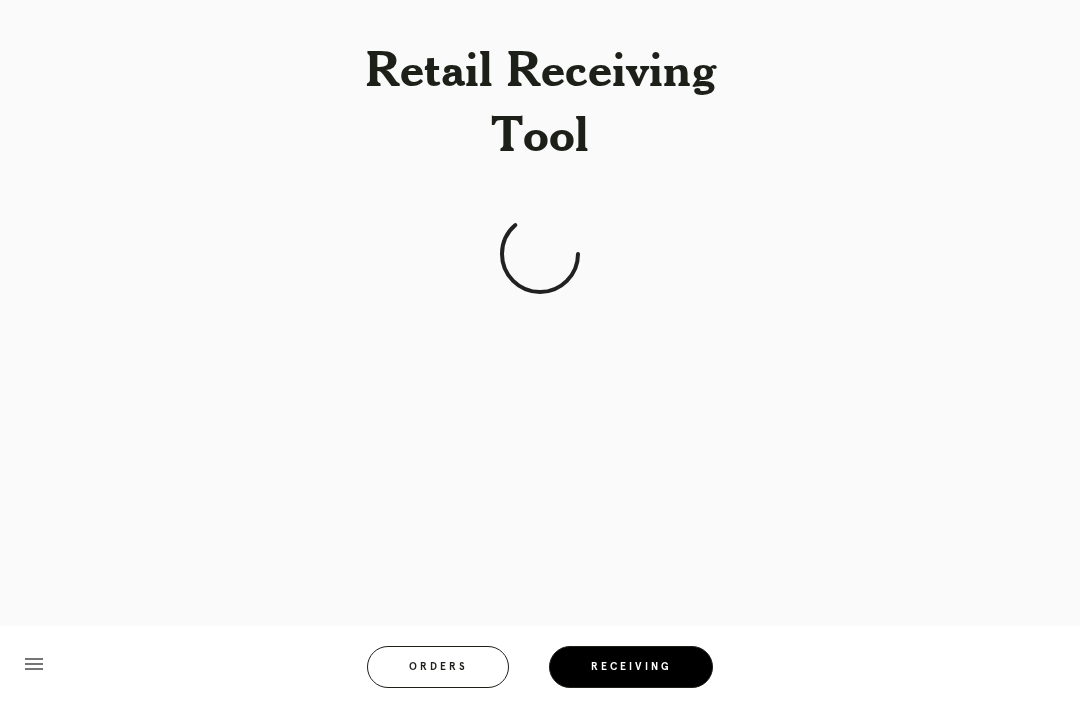 scroll, scrollTop: 64, scrollLeft: 0, axis: vertical 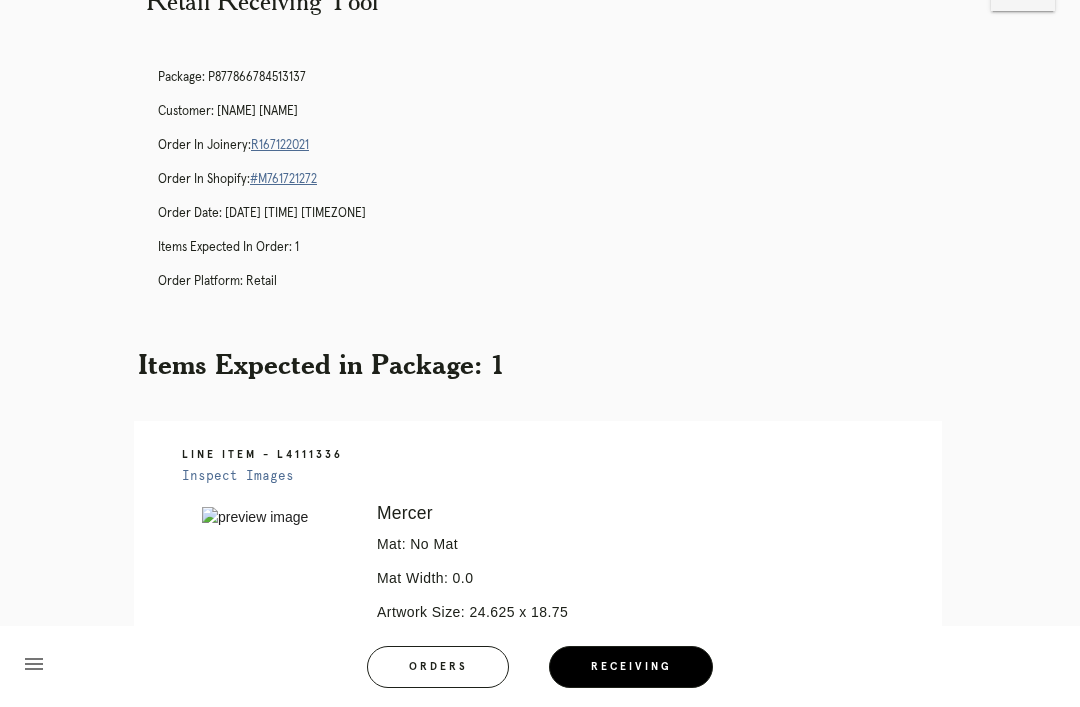 click on "Receiving" at bounding box center [631, 667] 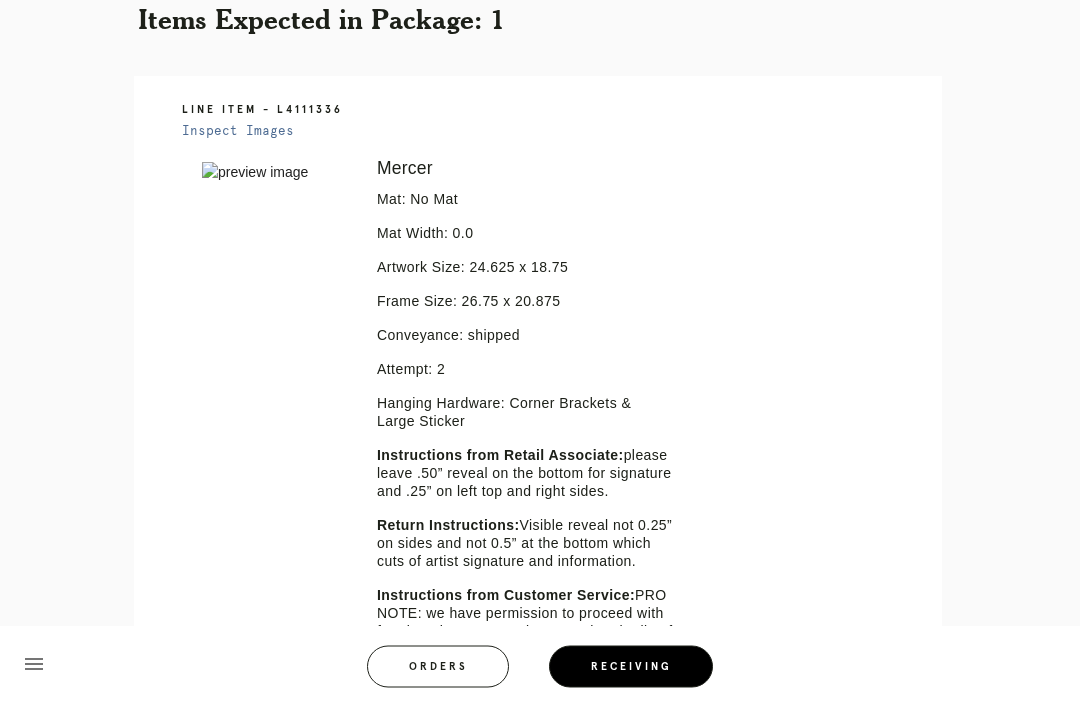 scroll, scrollTop: 602, scrollLeft: 0, axis: vertical 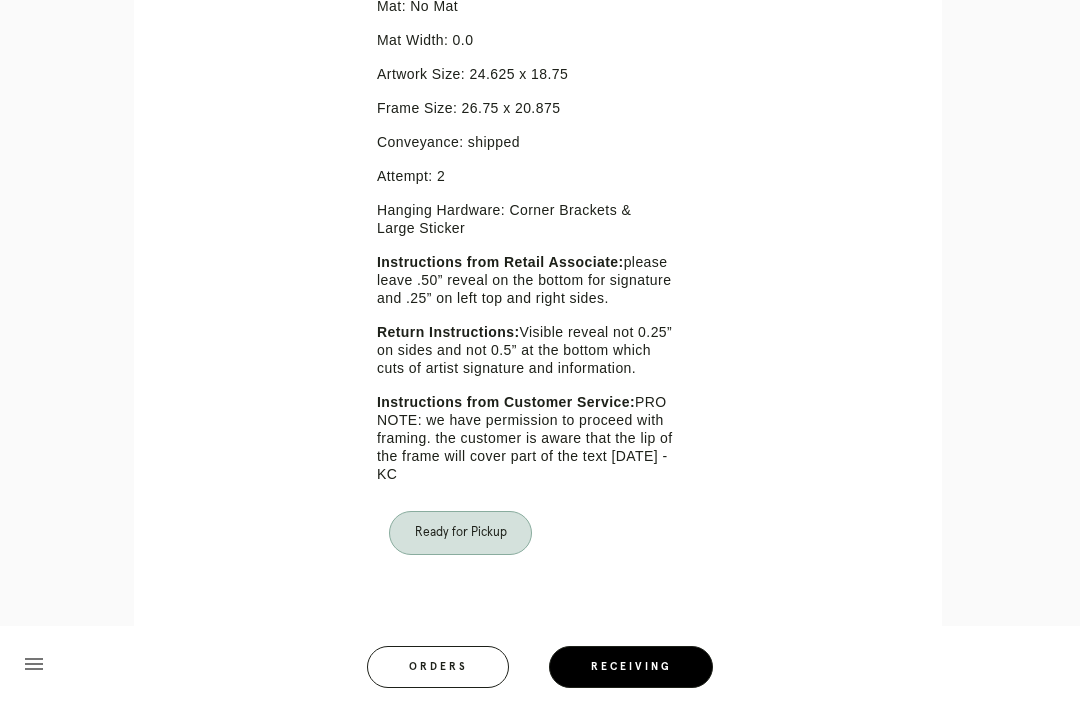 click on "Receiving" at bounding box center (631, 667) 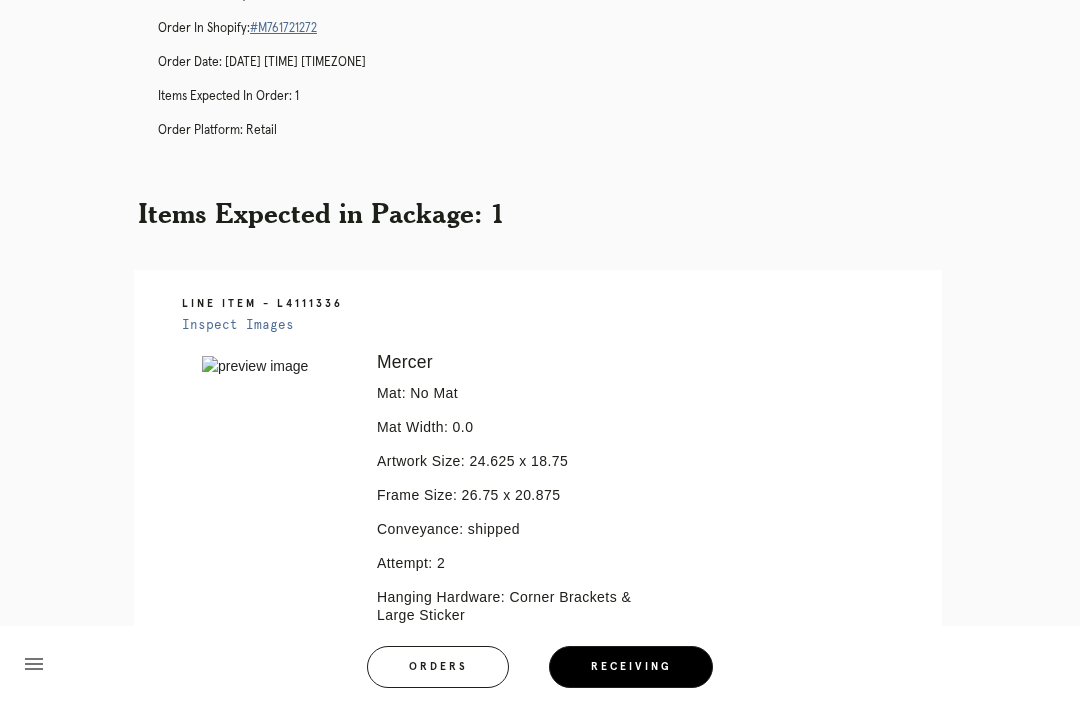 scroll, scrollTop: 0, scrollLeft: 0, axis: both 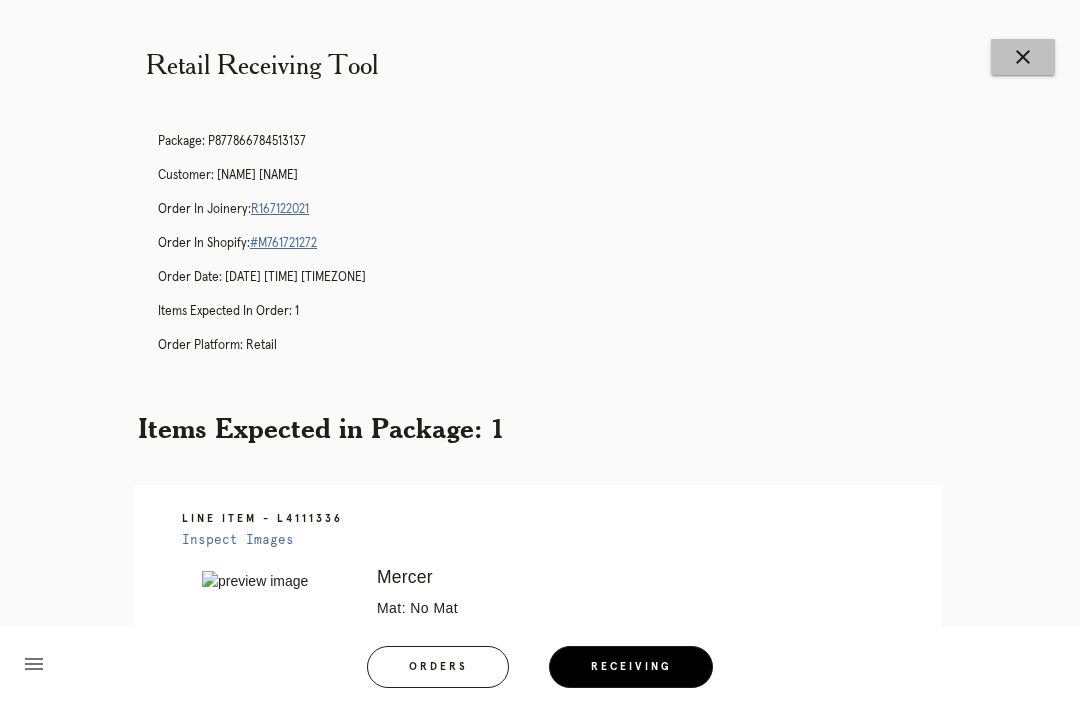 click on "close" at bounding box center [1023, 57] 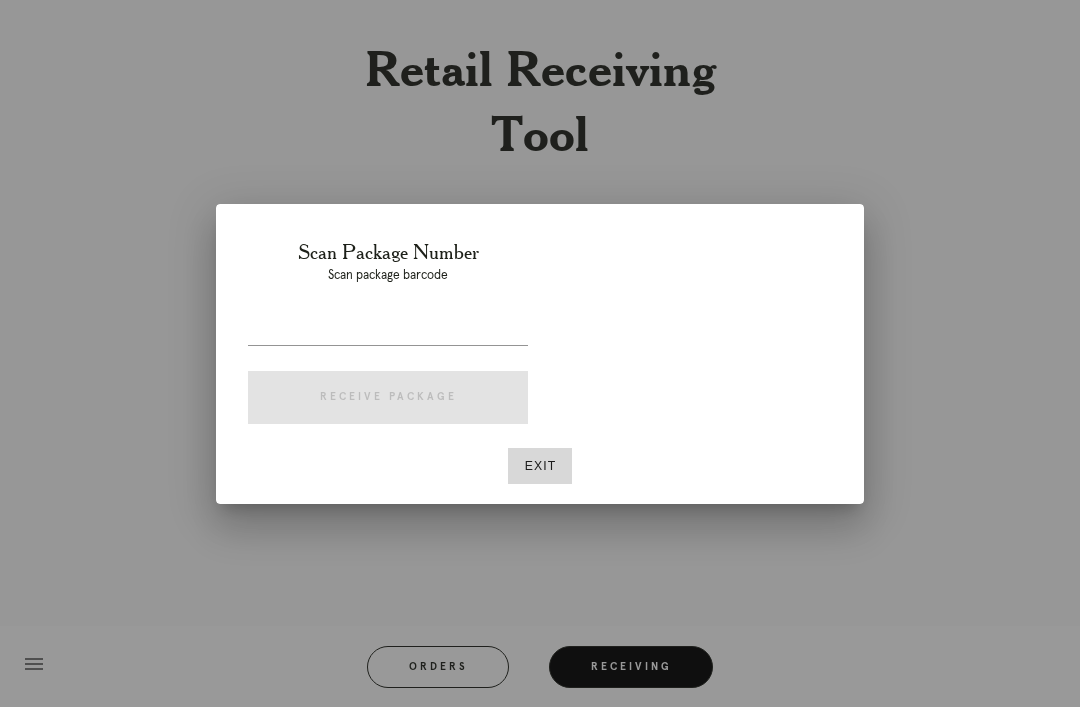scroll, scrollTop: 0, scrollLeft: 0, axis: both 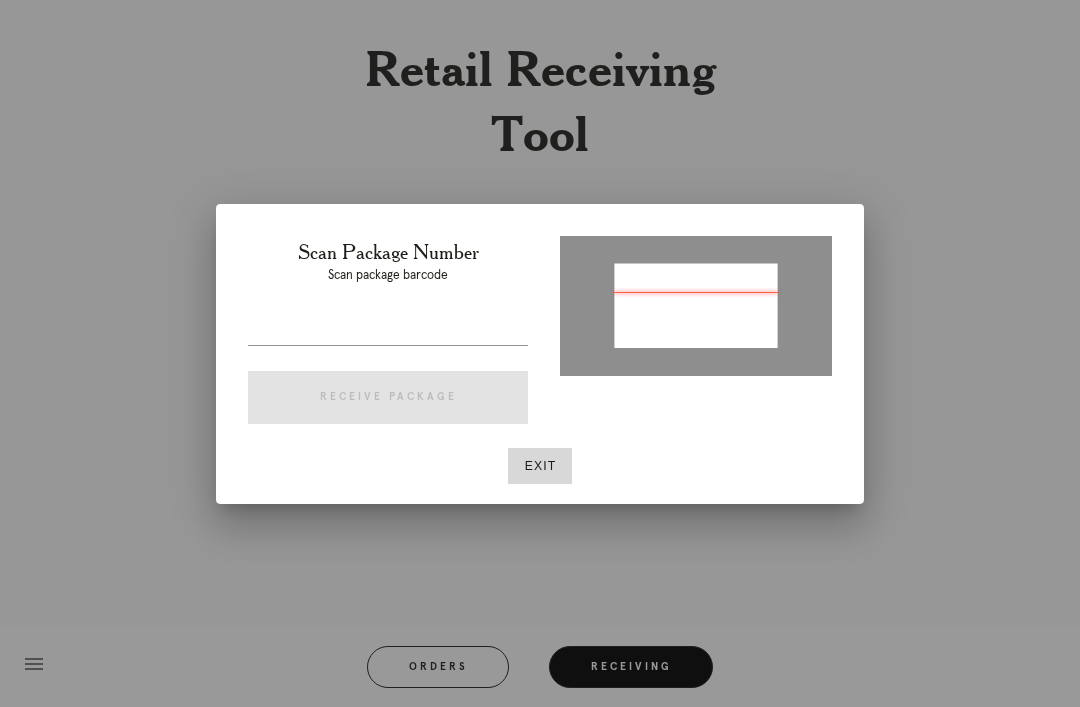 type on "P417767511374715" 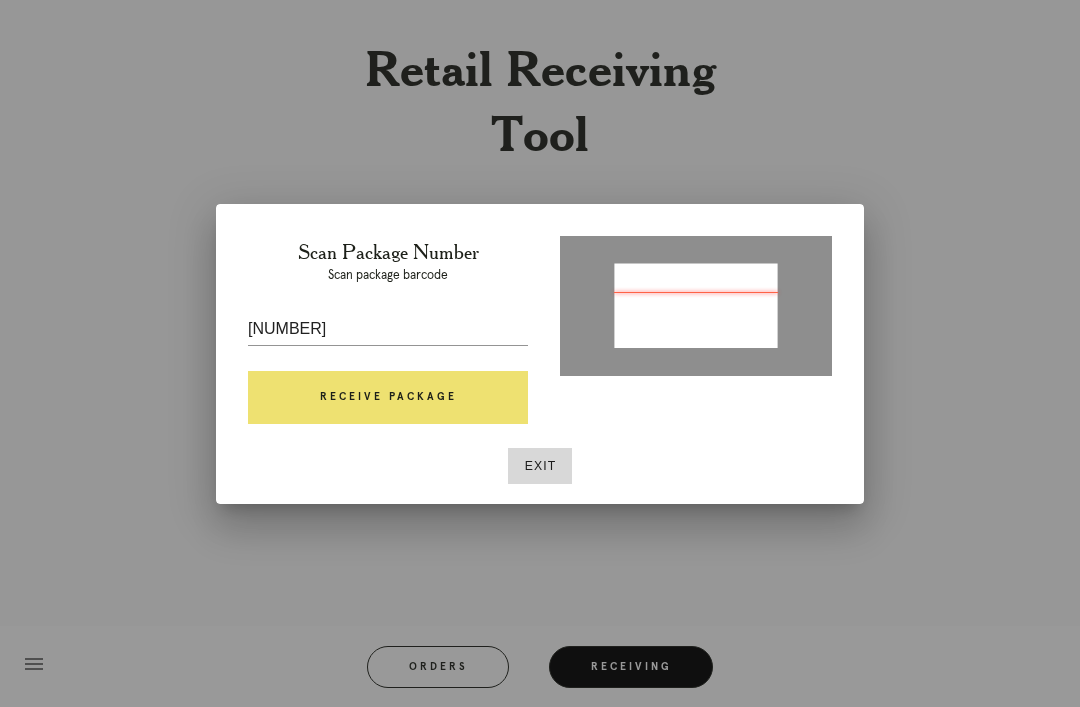 click on "Receive Package" at bounding box center (388, 398) 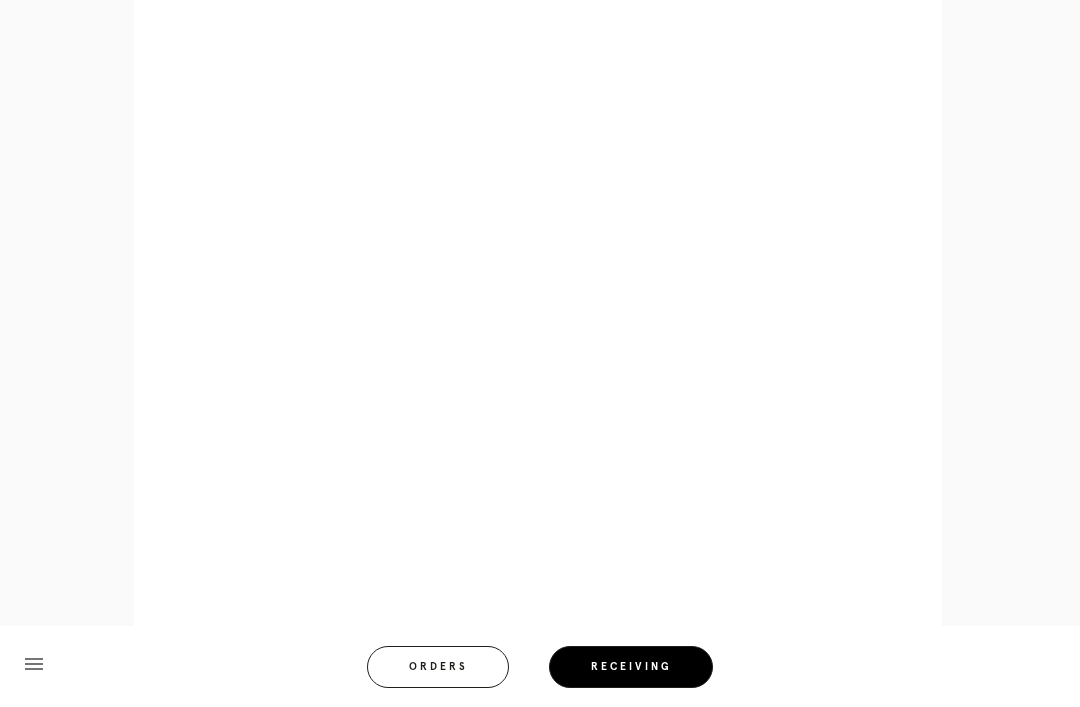 scroll, scrollTop: 996, scrollLeft: 0, axis: vertical 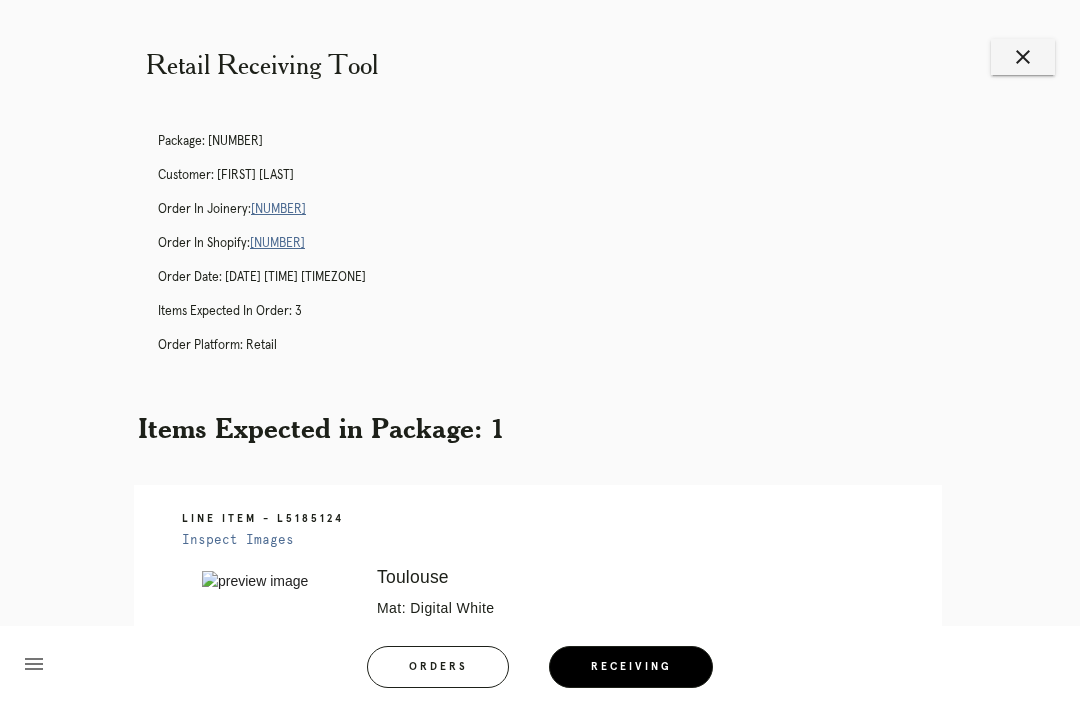 click on "close" at bounding box center [1023, 57] 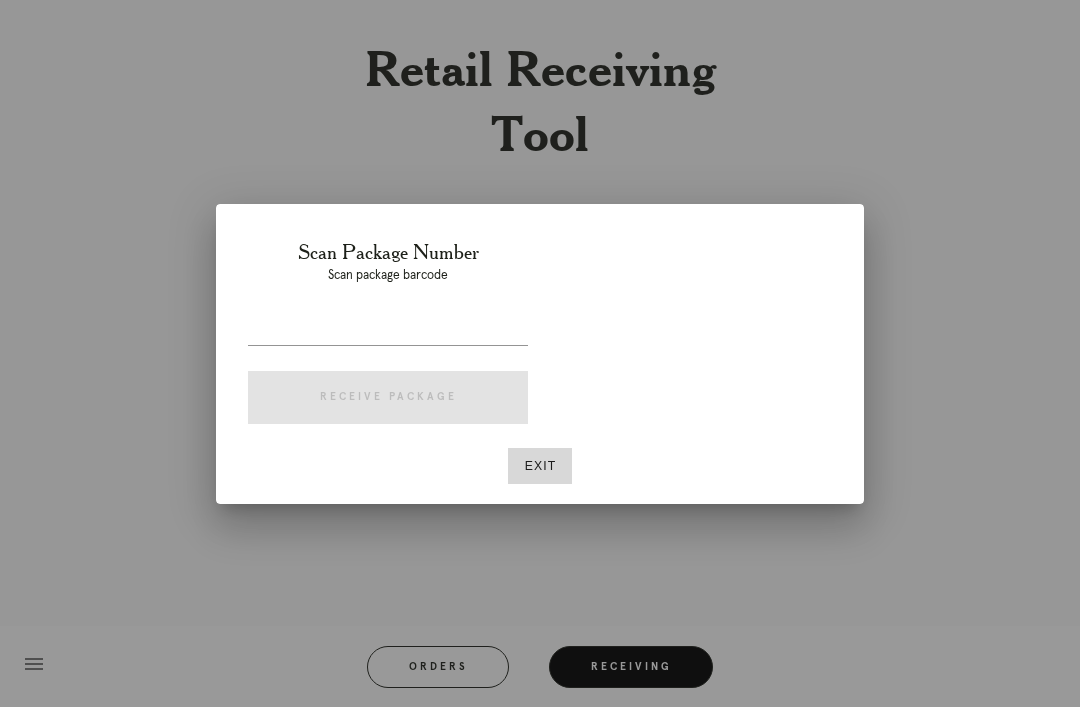 scroll, scrollTop: 0, scrollLeft: 0, axis: both 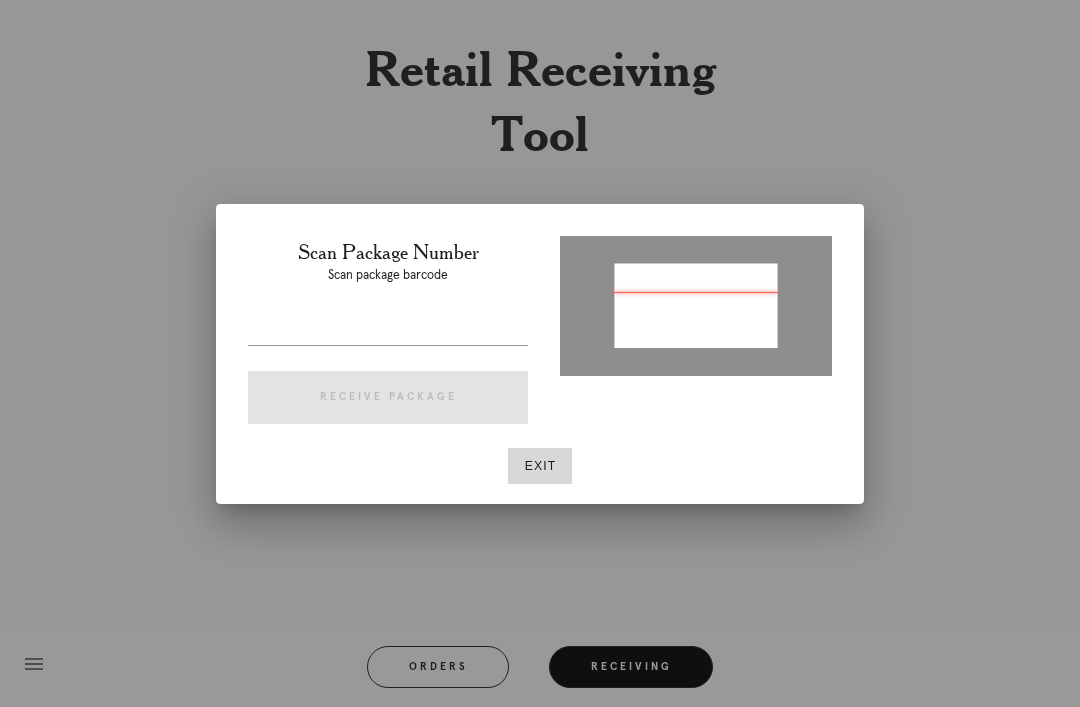 type on "[PACKAGE_ID]" 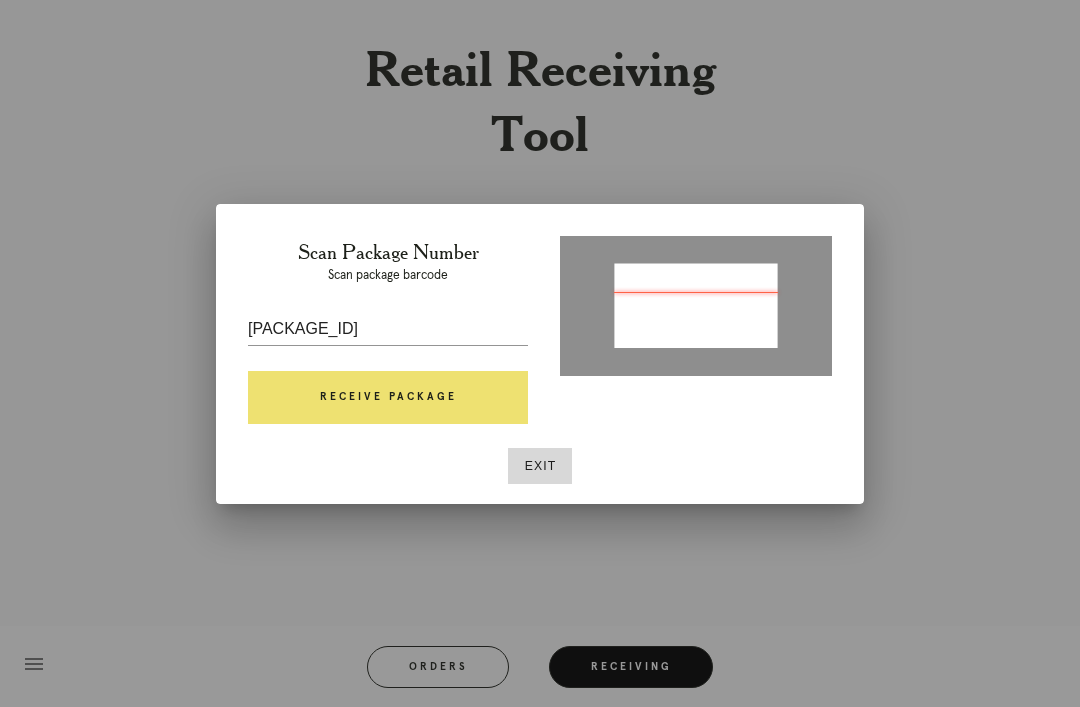 click on "Receive Package" at bounding box center [388, 398] 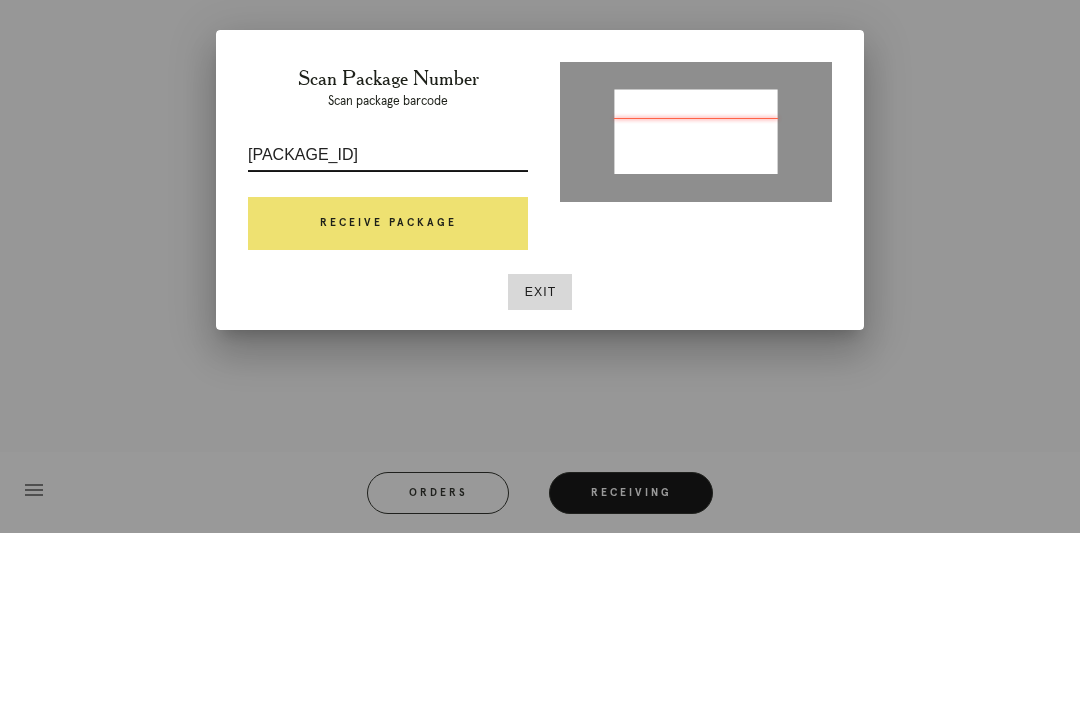 click on "P/3( 9! 1903 043" at bounding box center [388, 329] 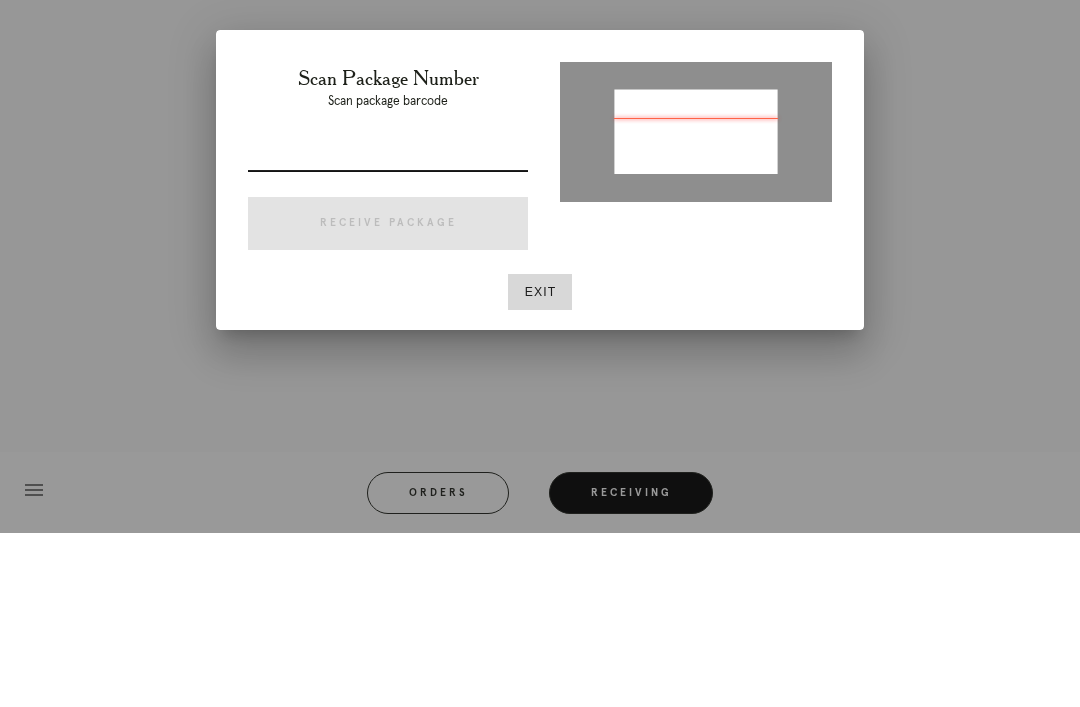 type on "P196096519695043" 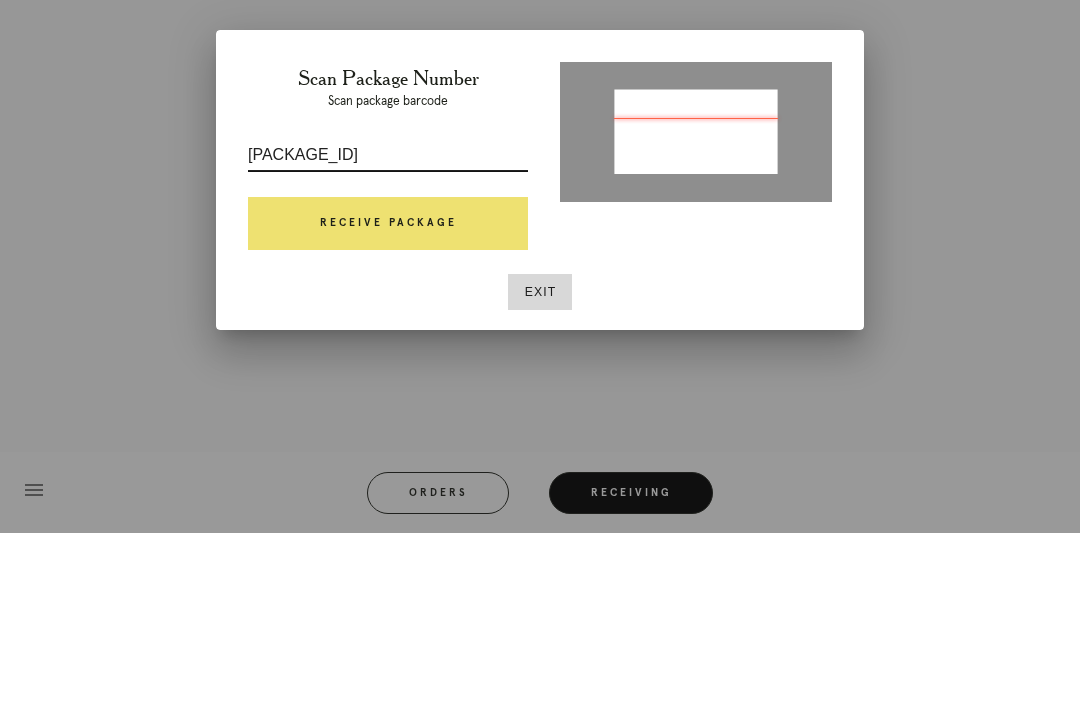 click on "Receive Package" at bounding box center [388, 398] 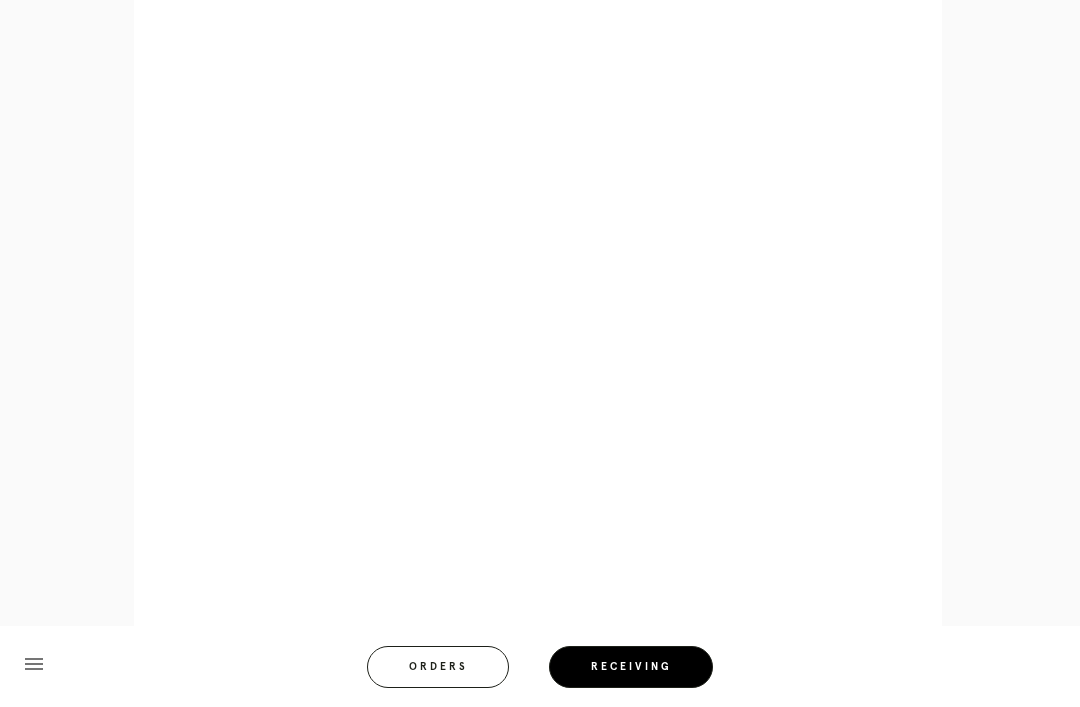 scroll, scrollTop: 944, scrollLeft: 0, axis: vertical 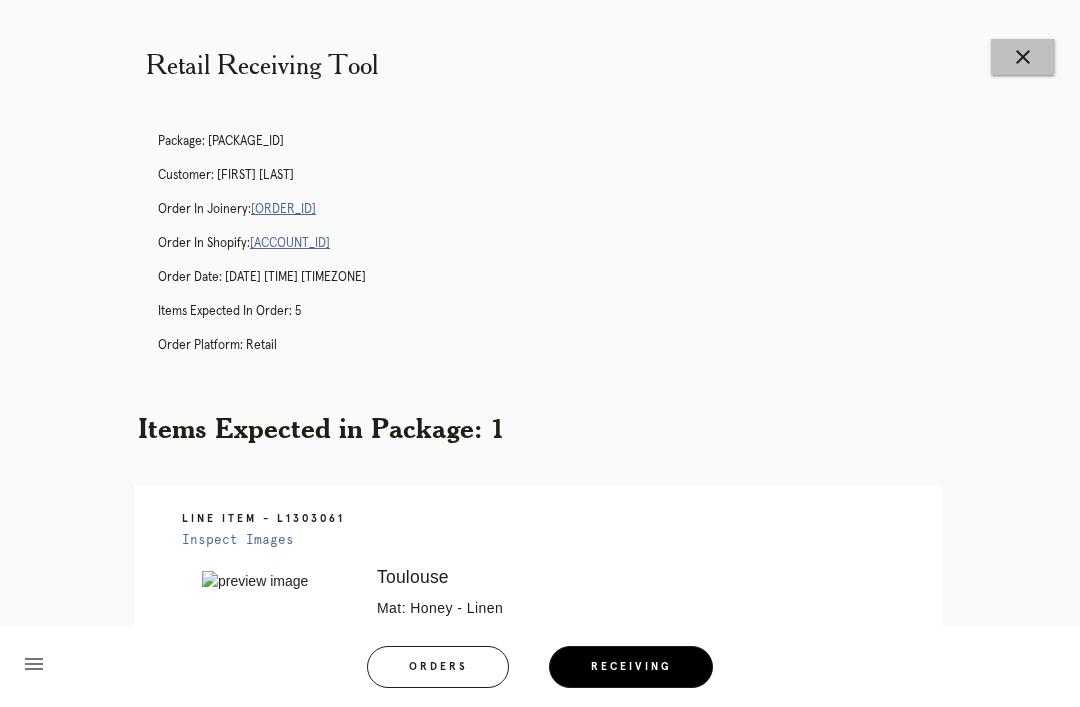 click on "close" at bounding box center [1023, 57] 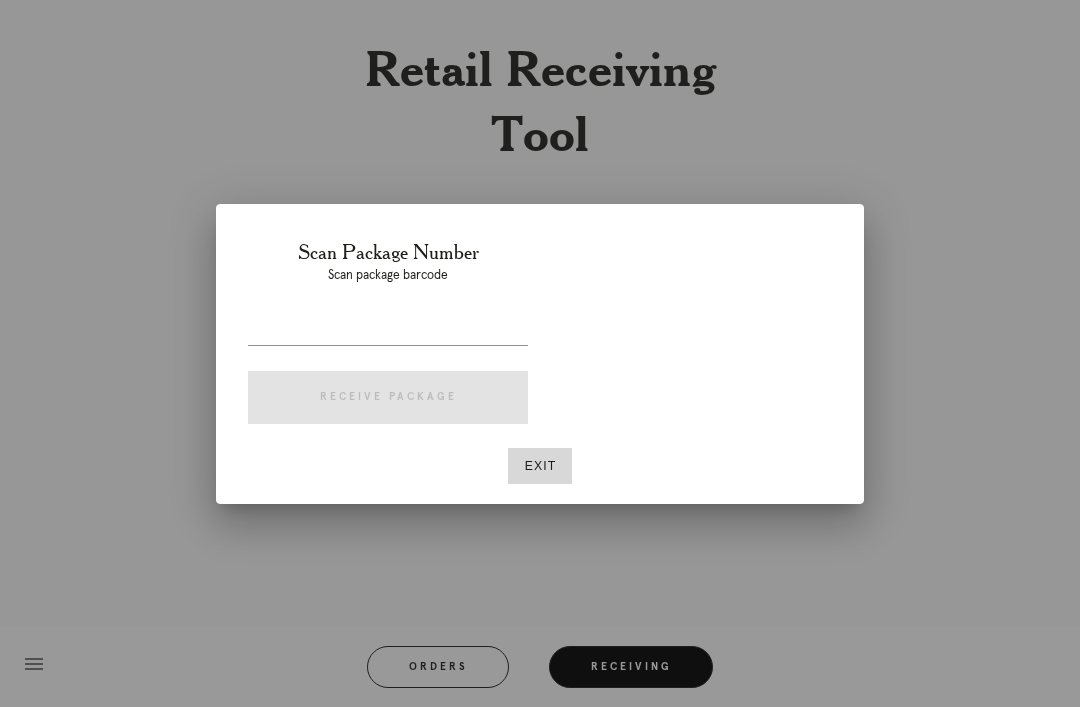 scroll, scrollTop: 0, scrollLeft: 0, axis: both 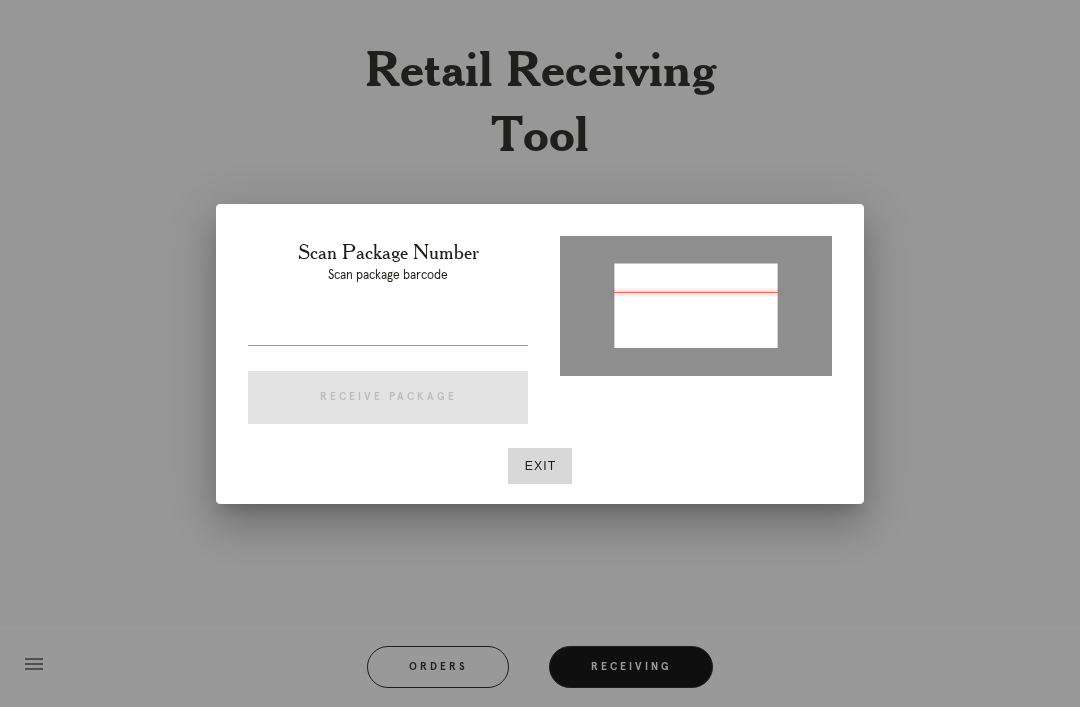 type on "[TRACKING_NUMBER]" 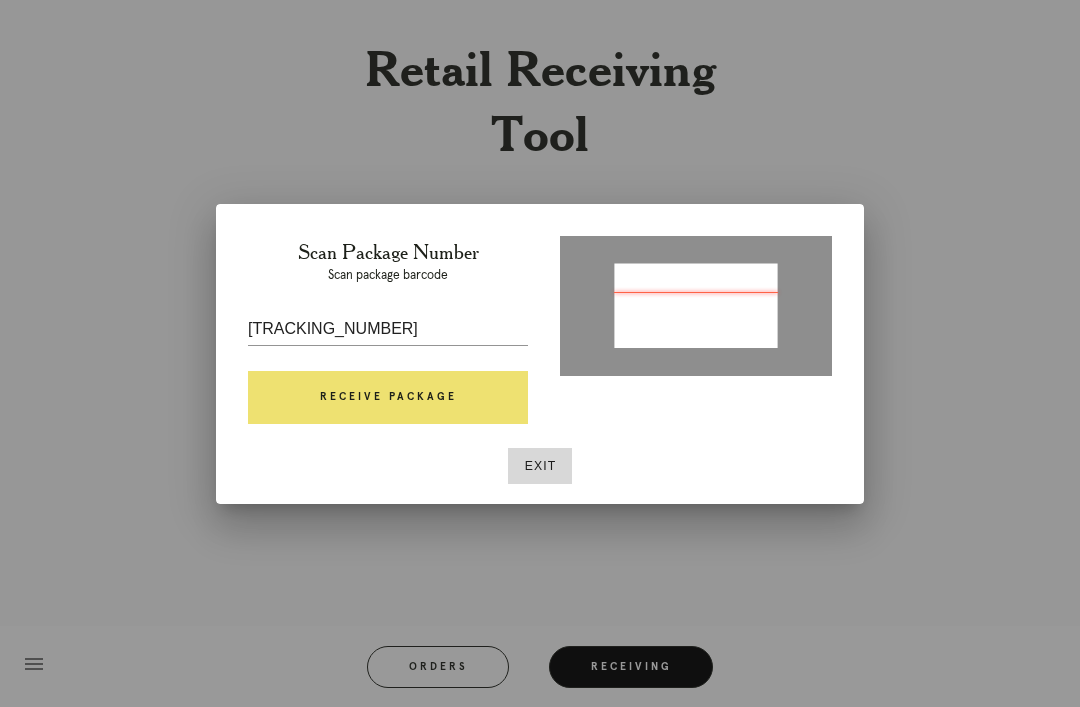 click on "Receive Package" at bounding box center (388, 398) 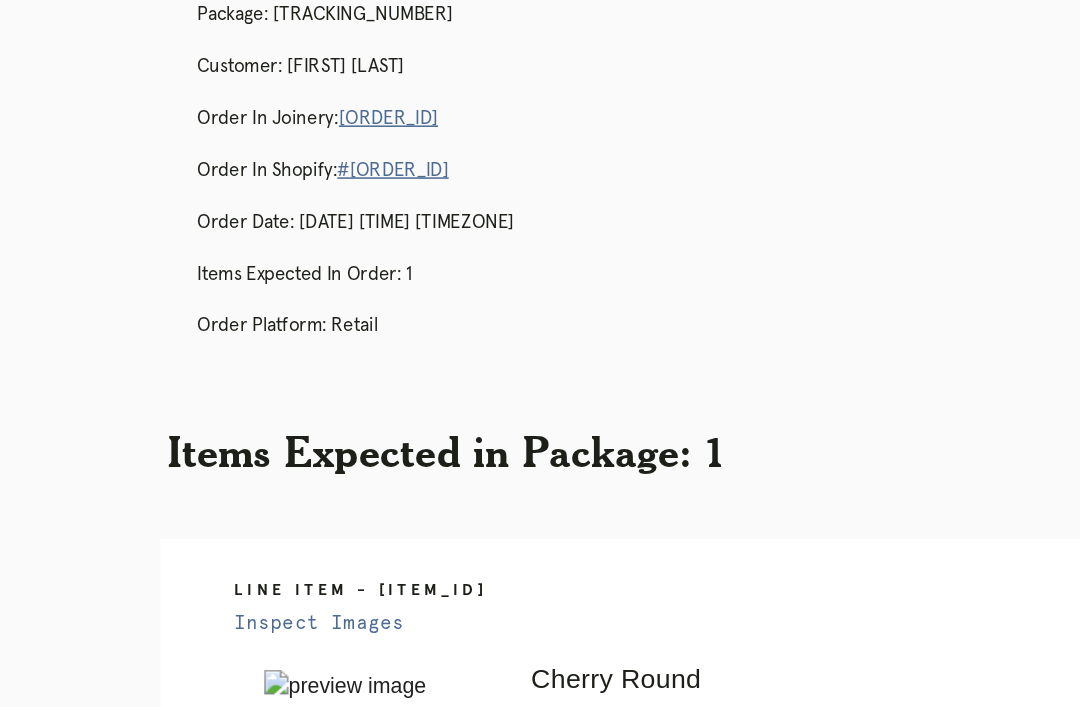 scroll, scrollTop: 132, scrollLeft: 0, axis: vertical 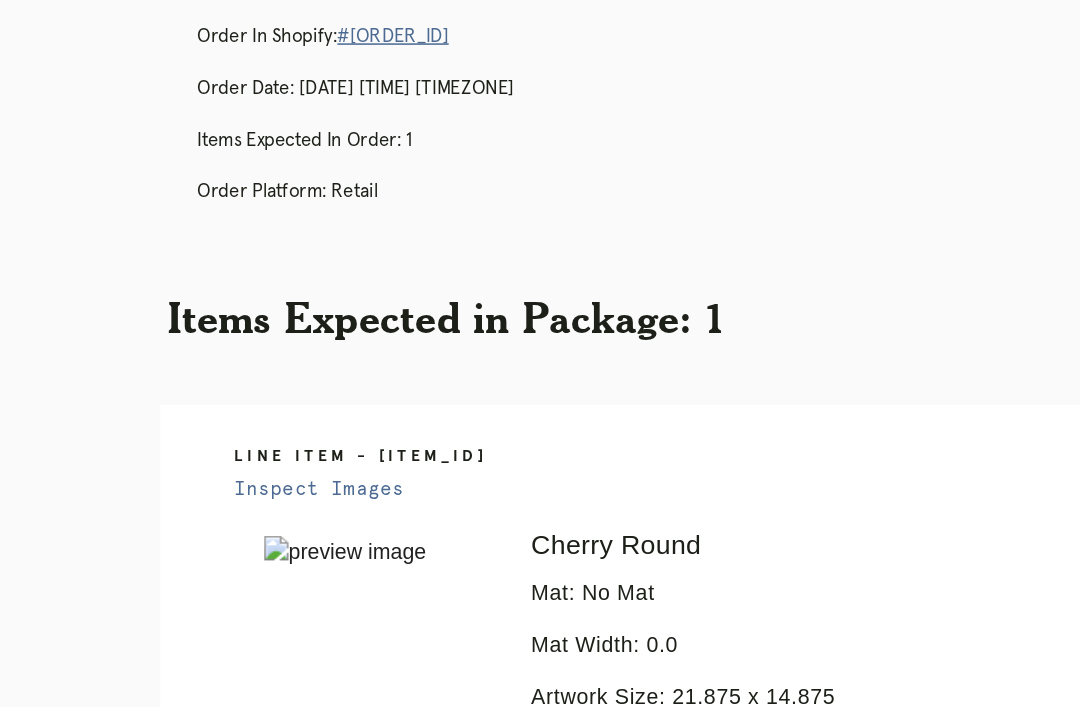 click at bounding box center [275, 449] 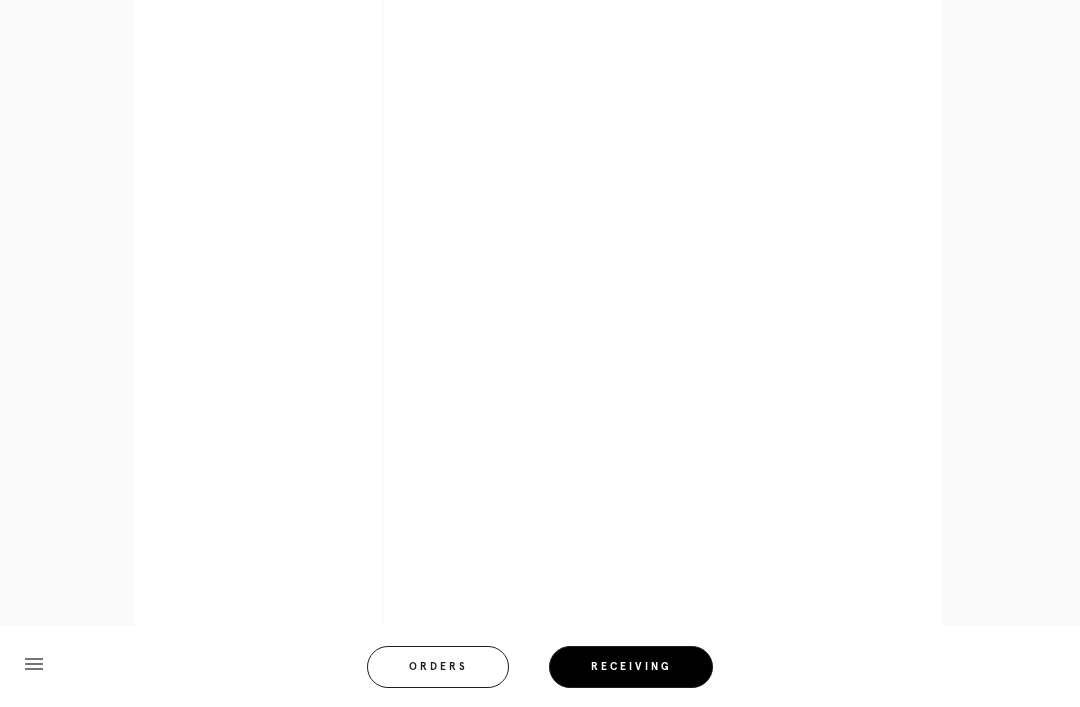 scroll, scrollTop: 858, scrollLeft: 0, axis: vertical 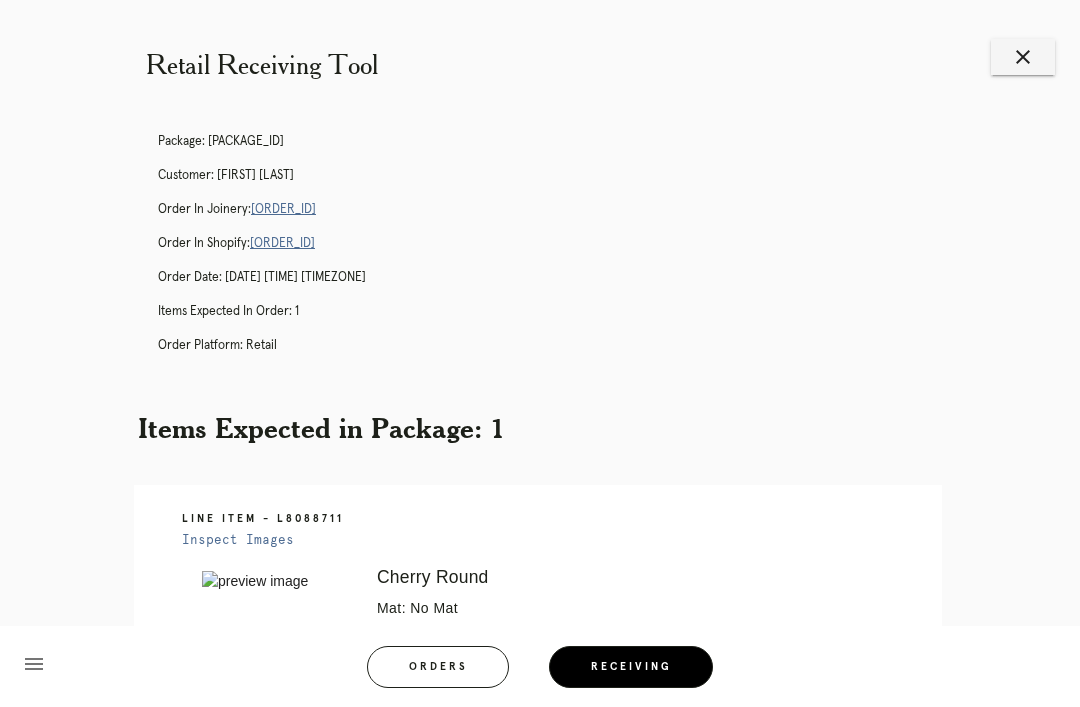 click on "close" at bounding box center (1023, 57) 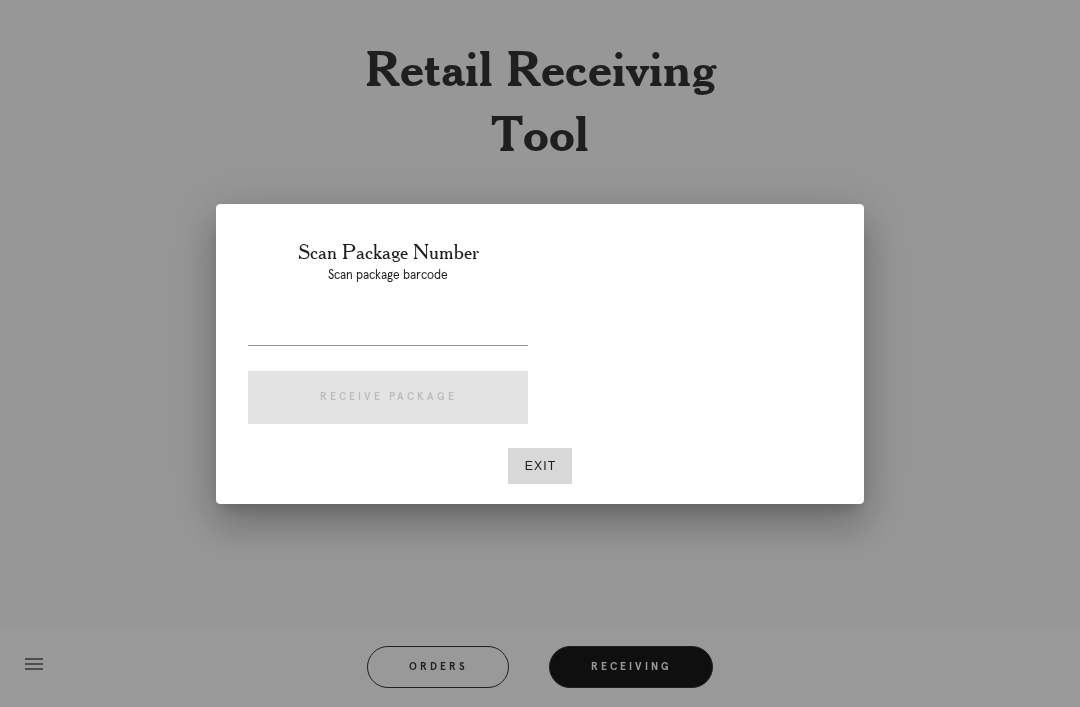 scroll, scrollTop: 0, scrollLeft: 0, axis: both 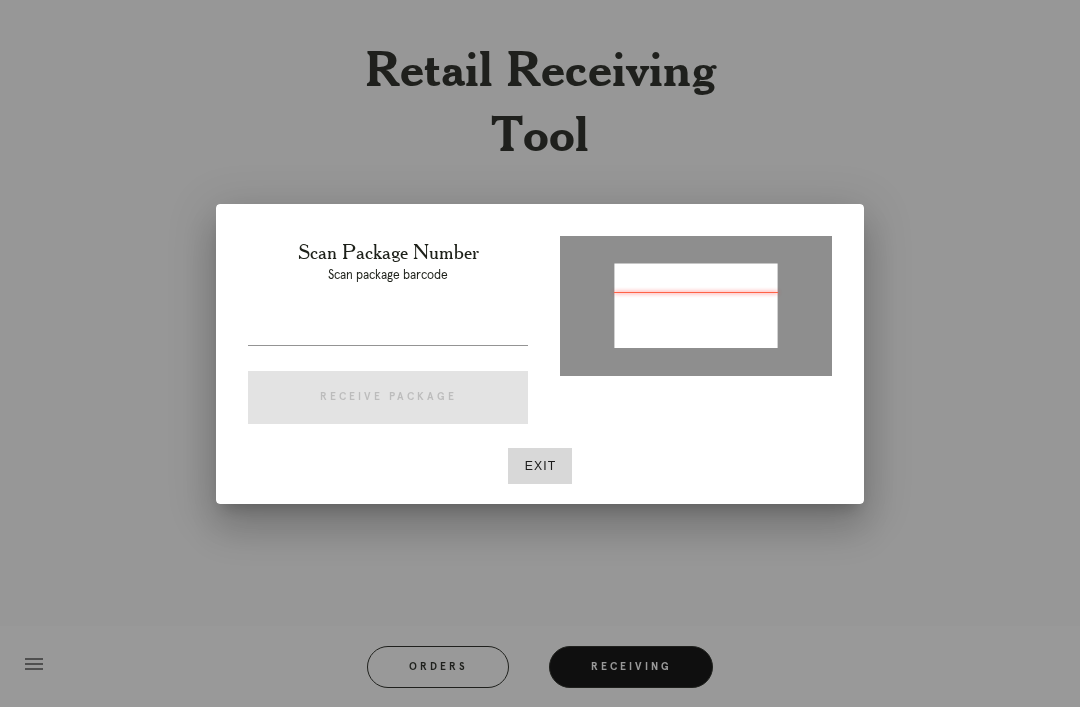 type on "[ID]" 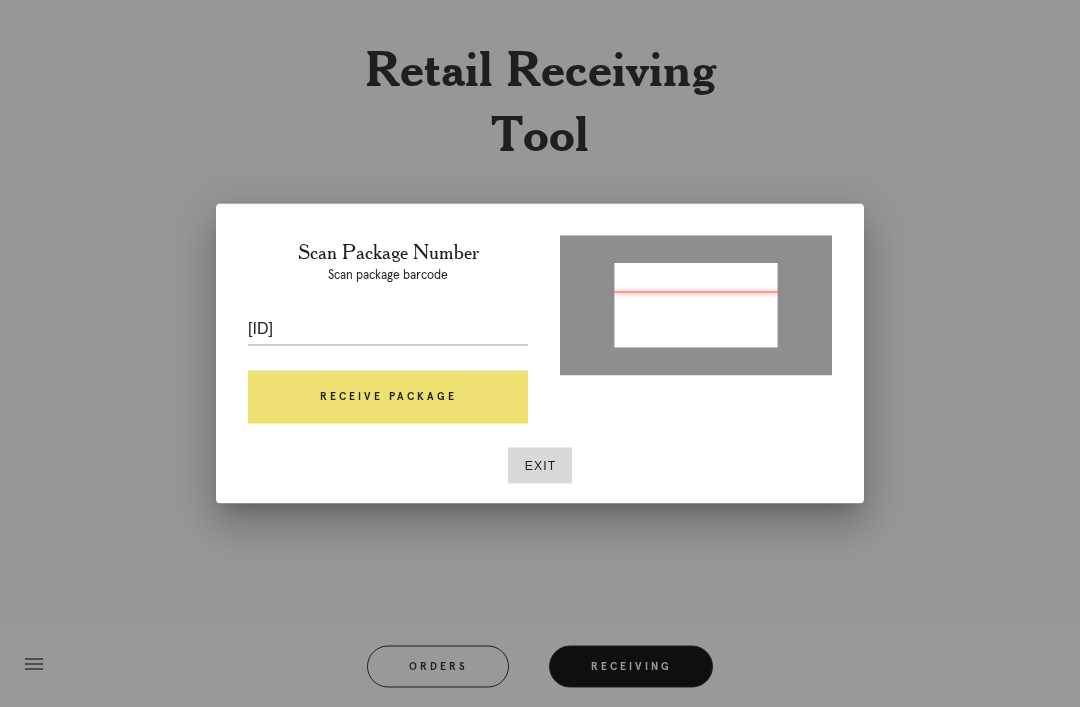 click on "Receive Package" at bounding box center (388, 398) 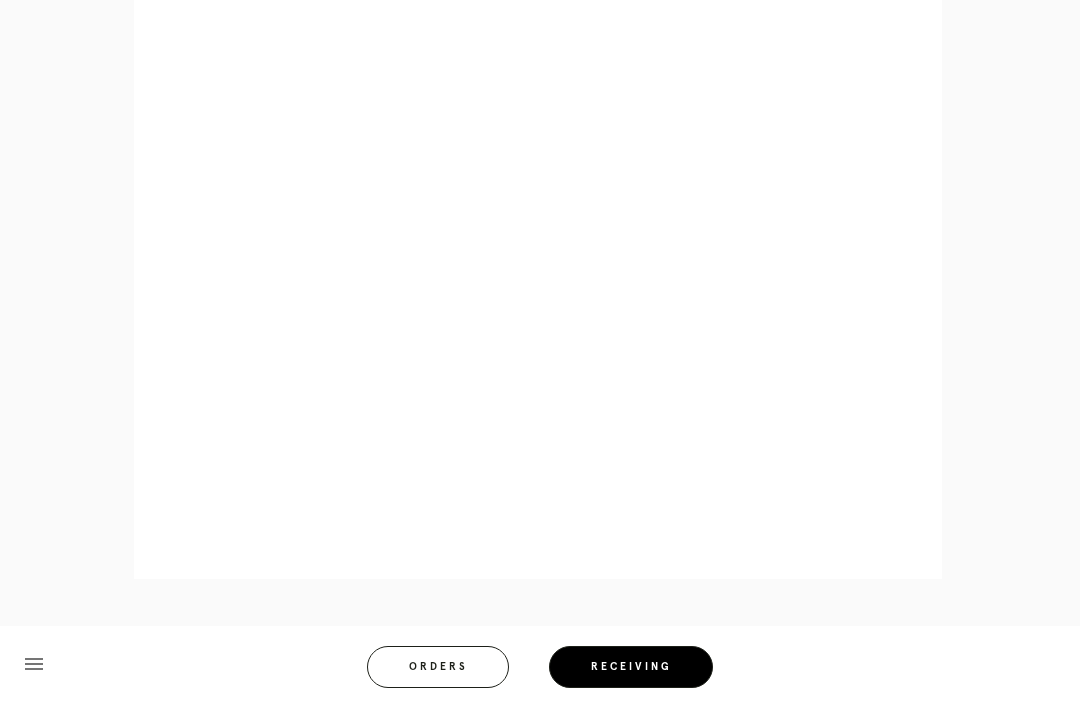 scroll, scrollTop: 858, scrollLeft: 0, axis: vertical 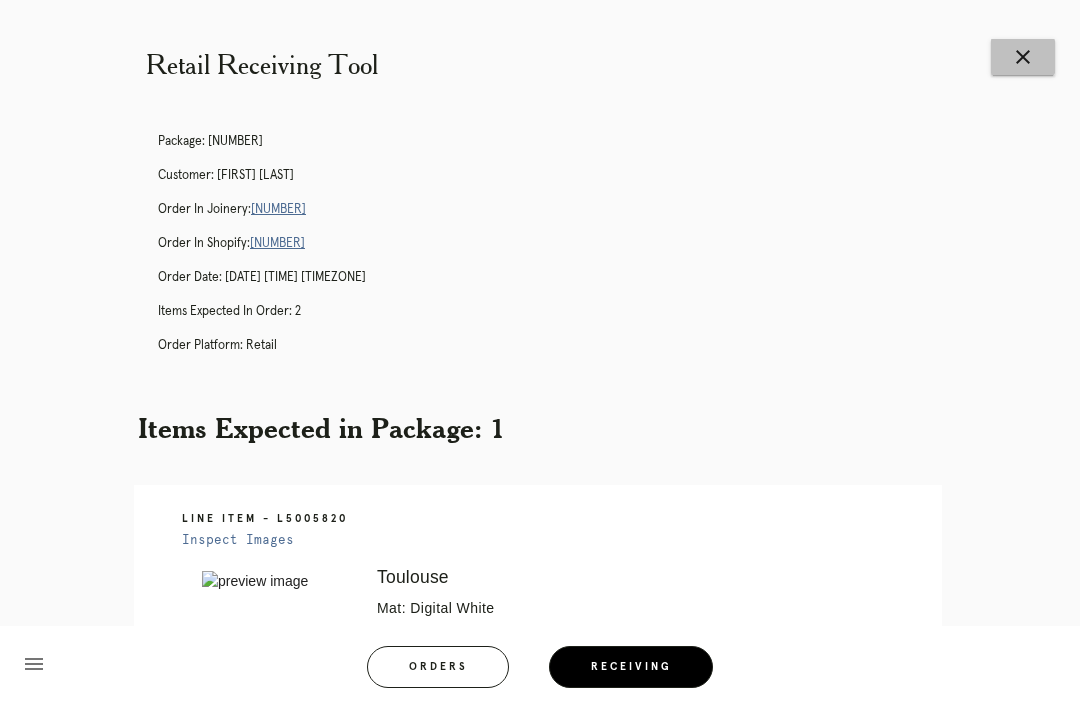 click on "close" at bounding box center (1023, 57) 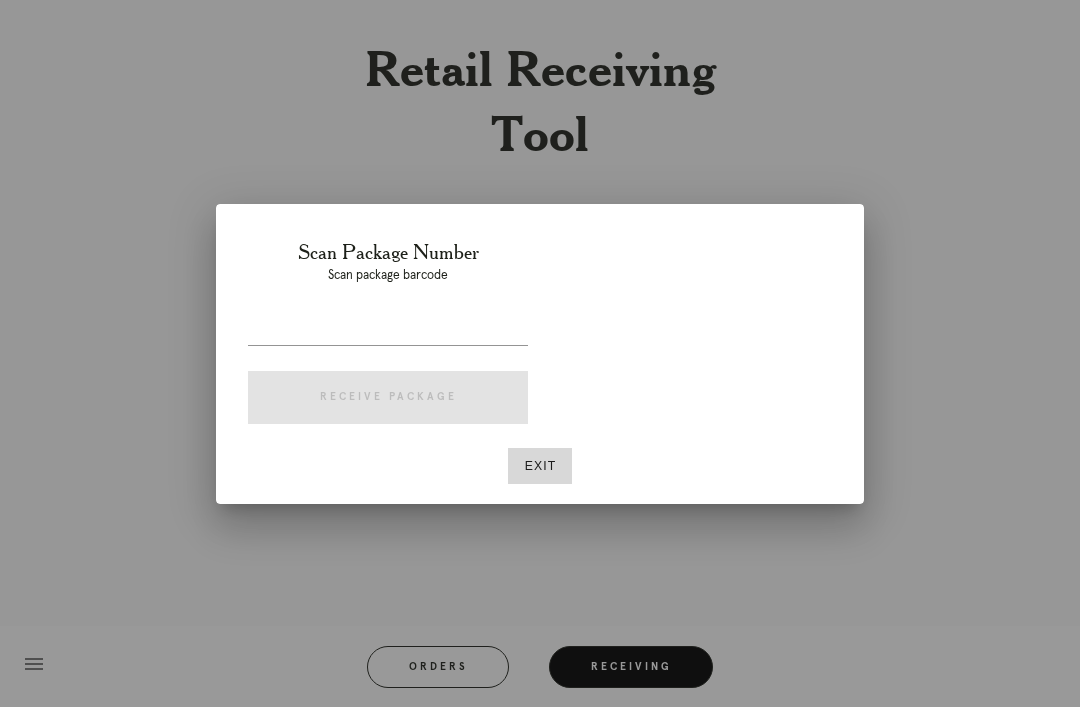 scroll, scrollTop: 0, scrollLeft: 0, axis: both 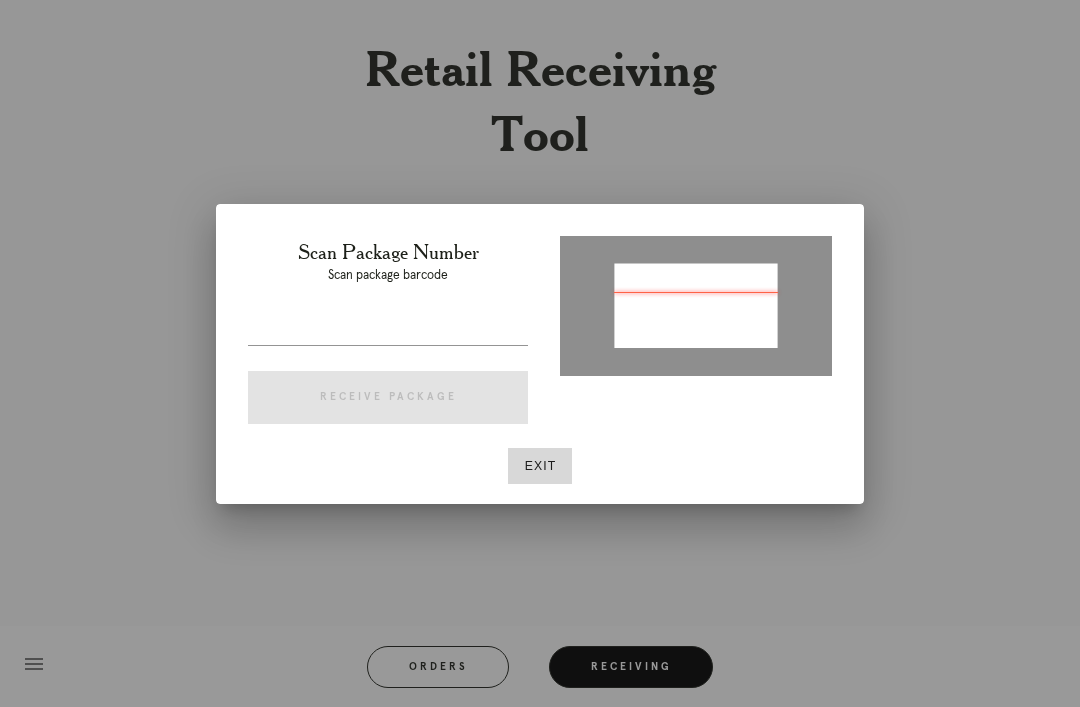 type on "P!11 ./.037-4587" 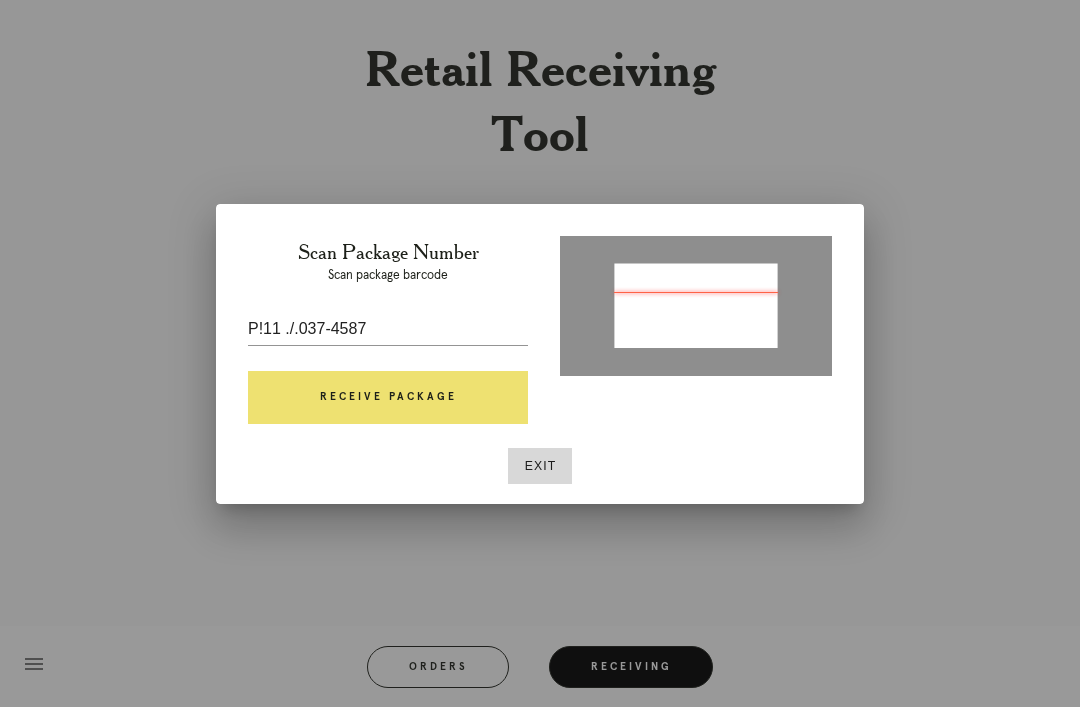 click on "P!11 ./.037-4587" at bounding box center [388, 329] 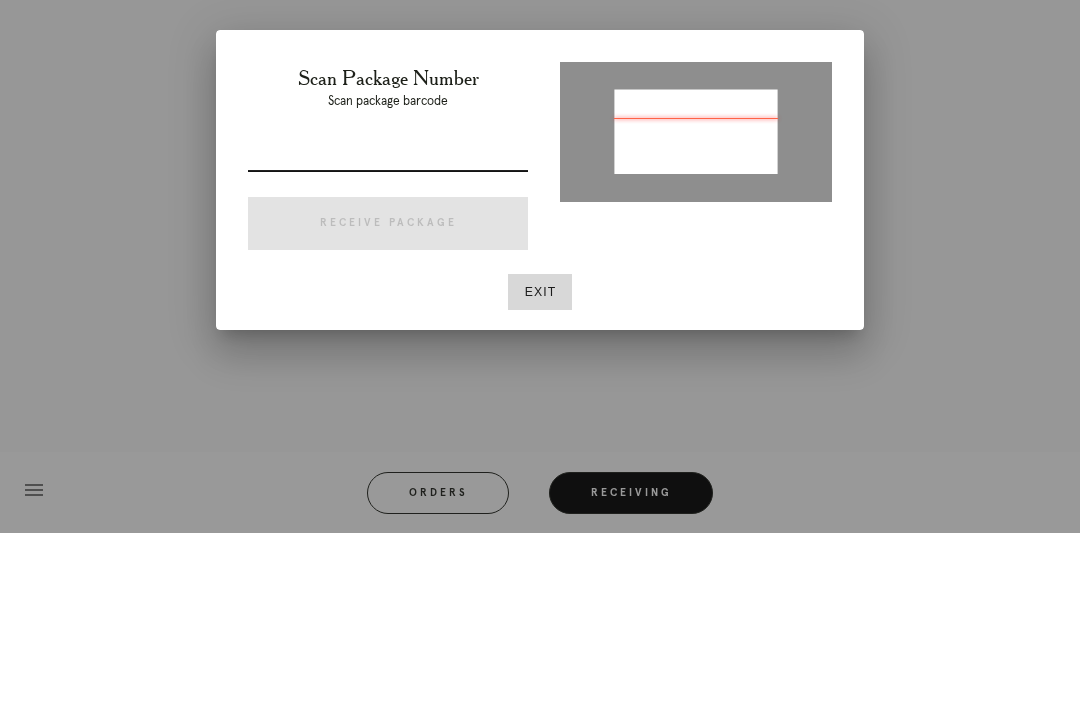 type on "P611545403704587" 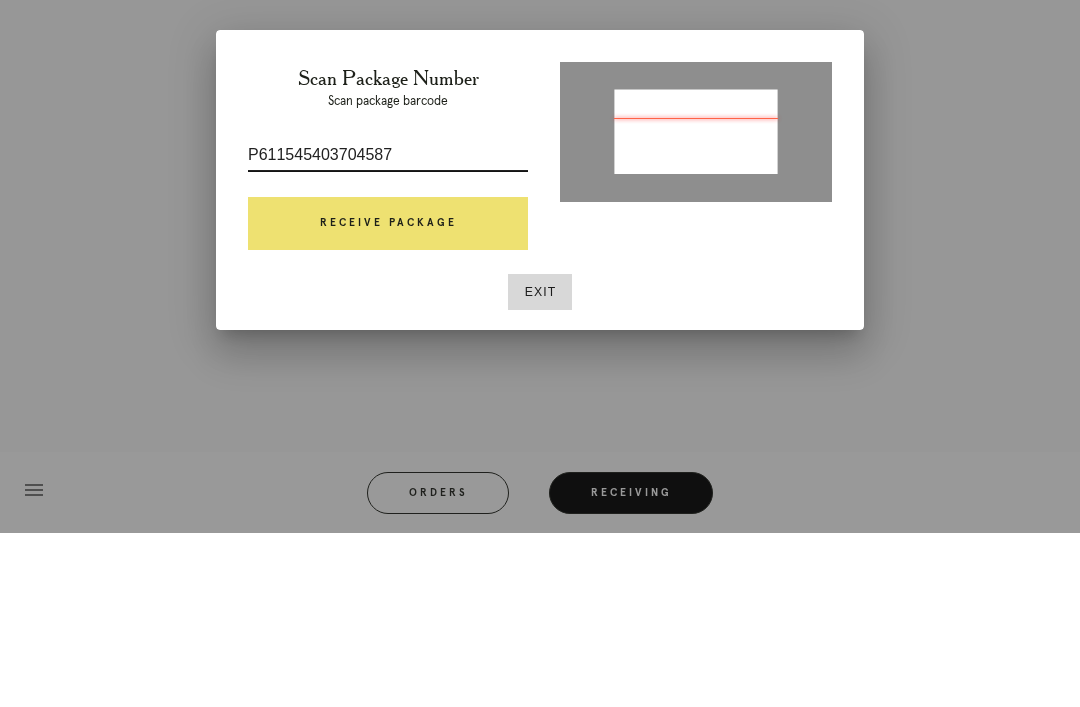 click on "Receive Package" at bounding box center [388, 398] 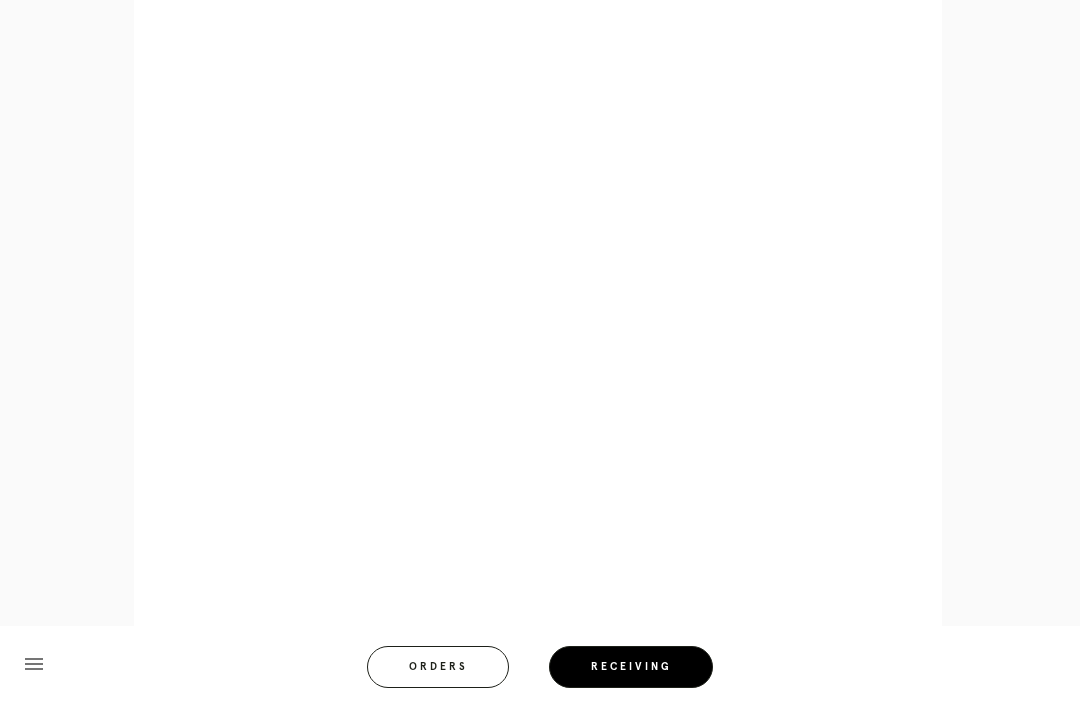 scroll, scrollTop: 1048, scrollLeft: 0, axis: vertical 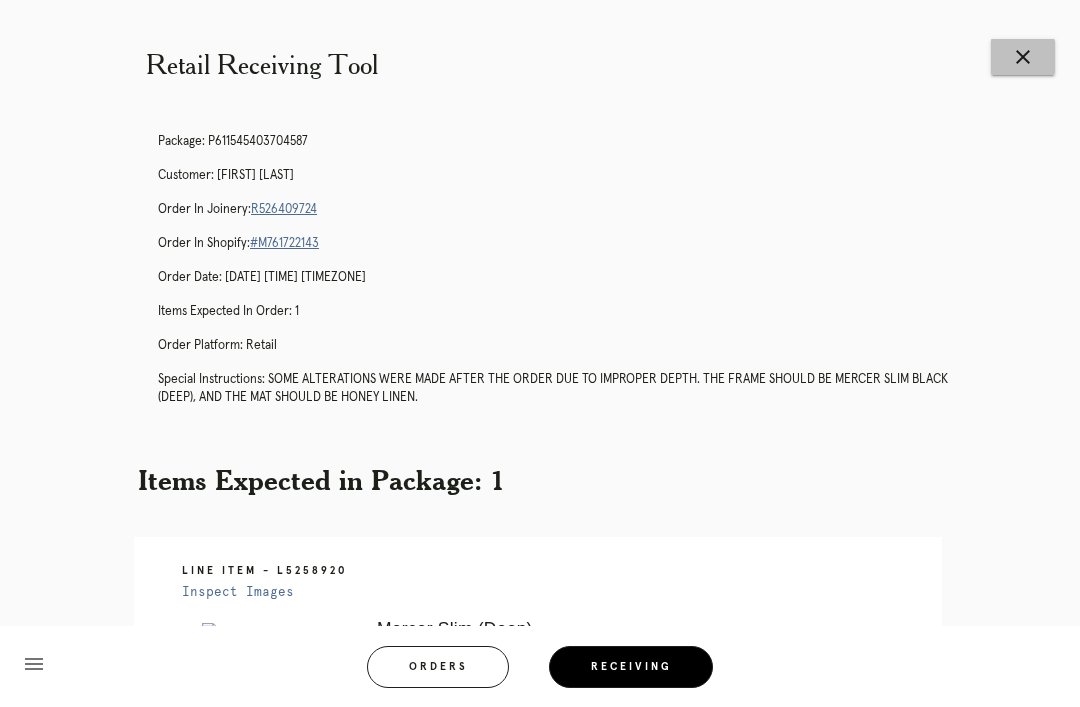 click on "close" at bounding box center (1023, 57) 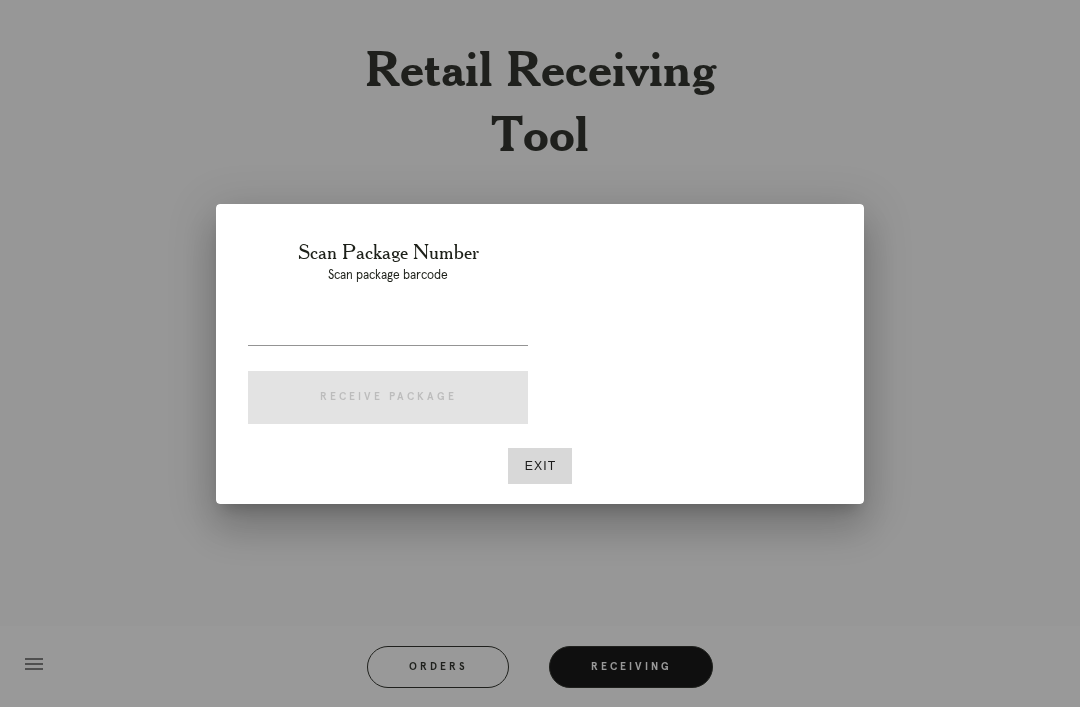 scroll, scrollTop: 0, scrollLeft: 0, axis: both 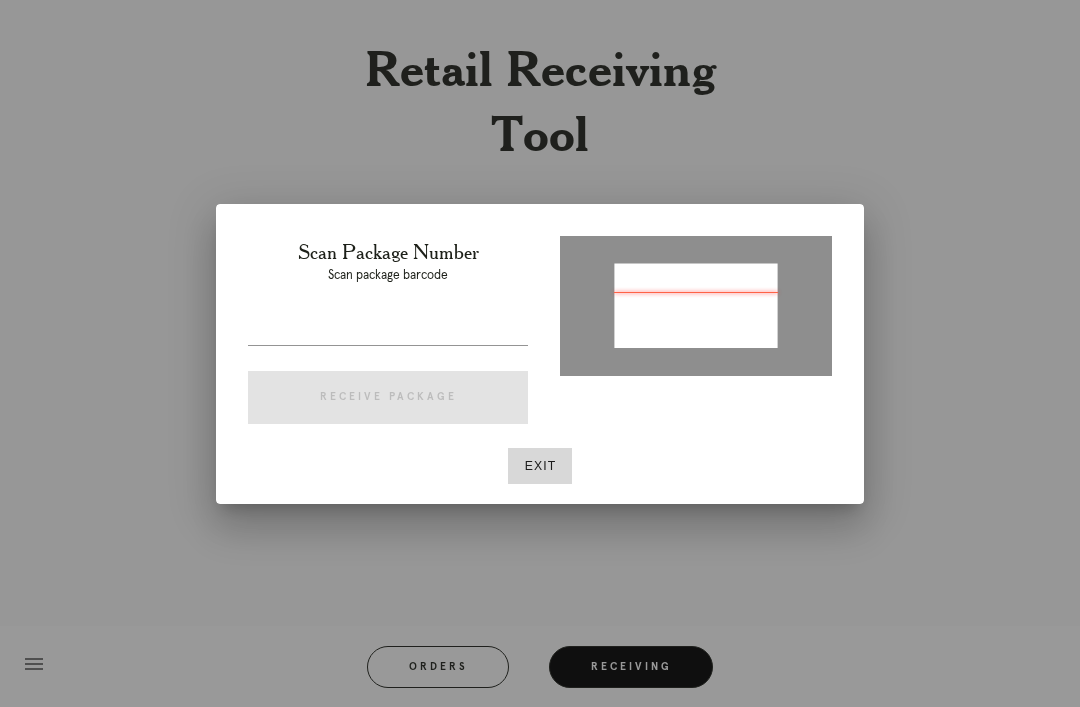 type on "P952844512100447" 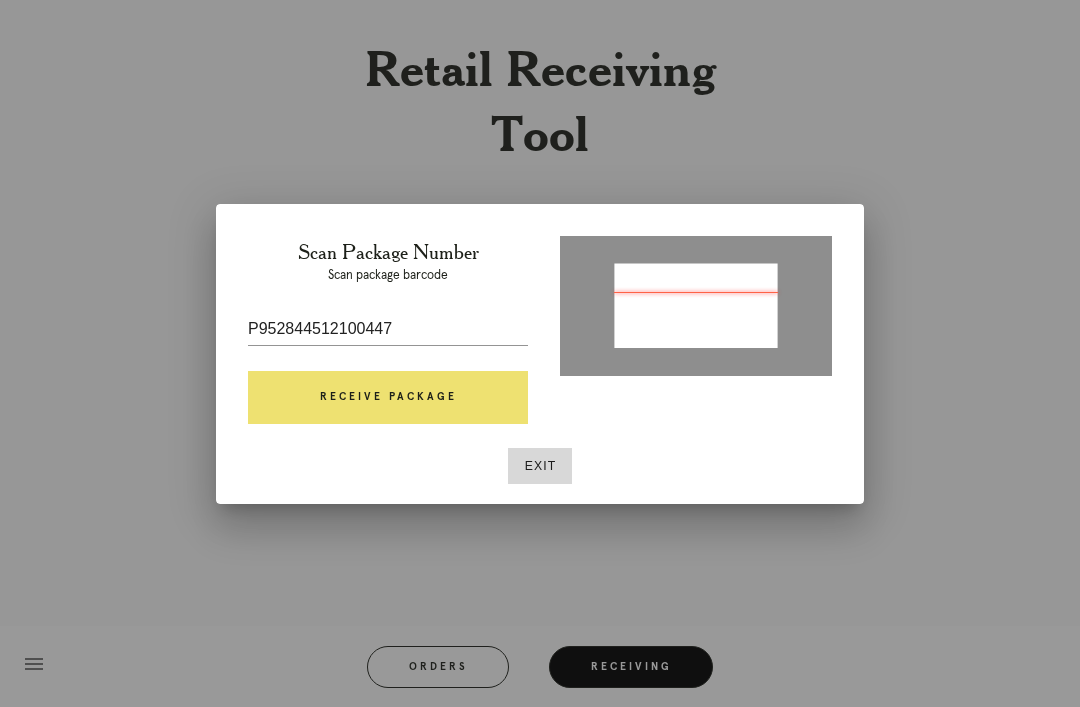 click on "Receive Package" at bounding box center [388, 398] 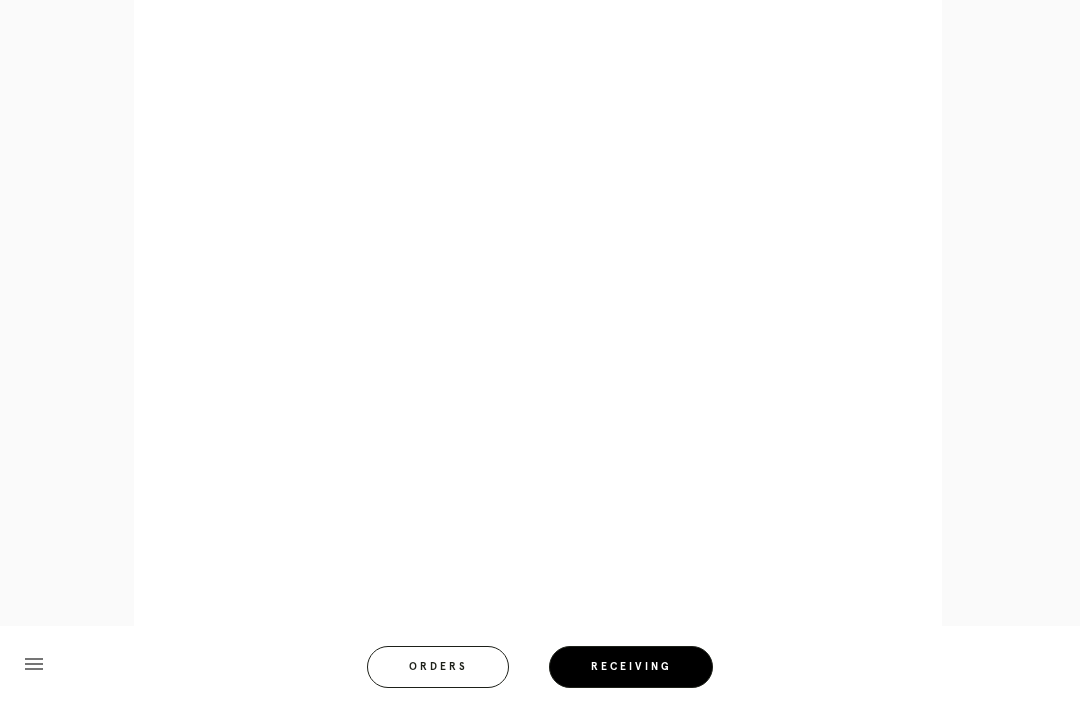 scroll, scrollTop: 858, scrollLeft: 0, axis: vertical 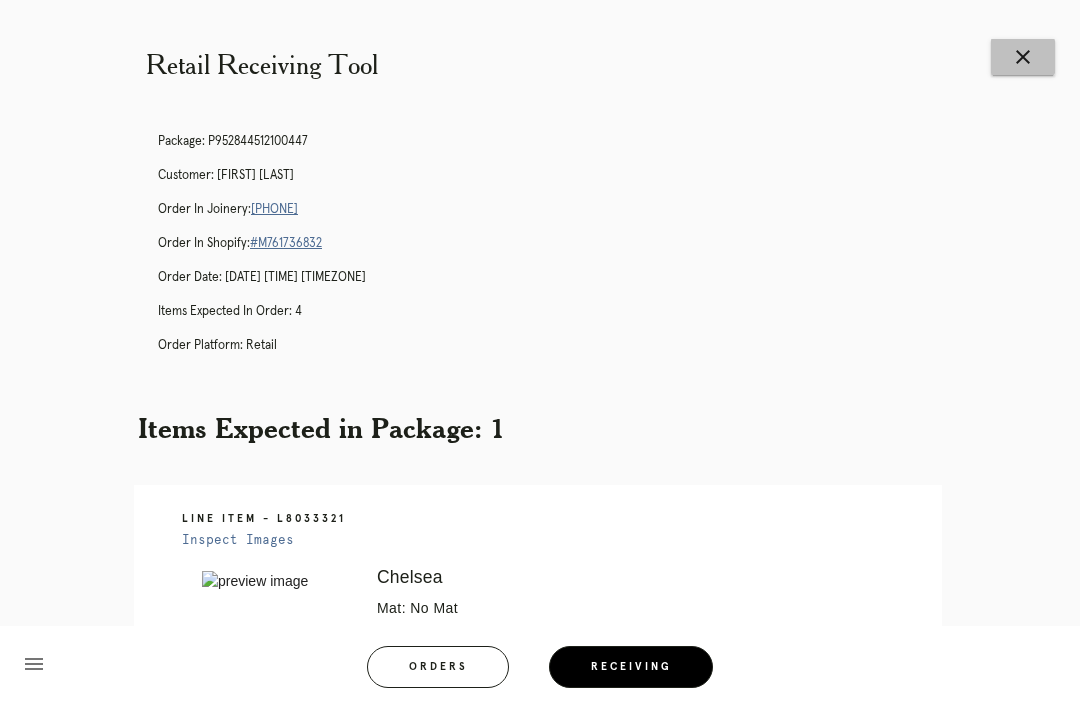 click on "close" at bounding box center (1023, 57) 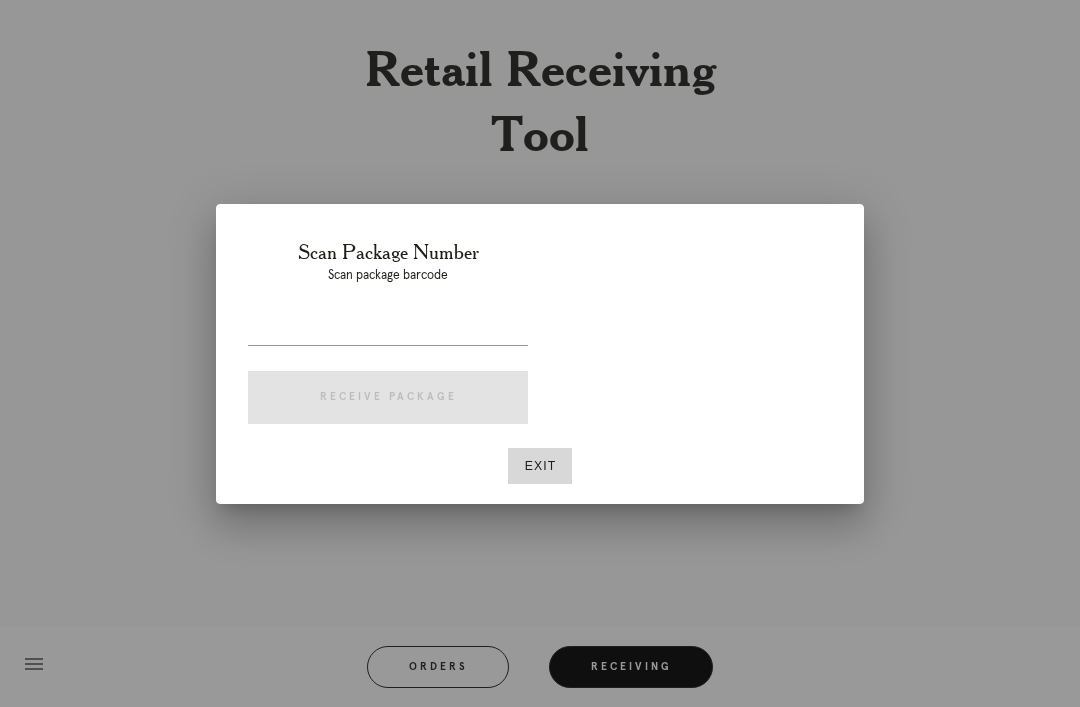 scroll, scrollTop: 0, scrollLeft: 0, axis: both 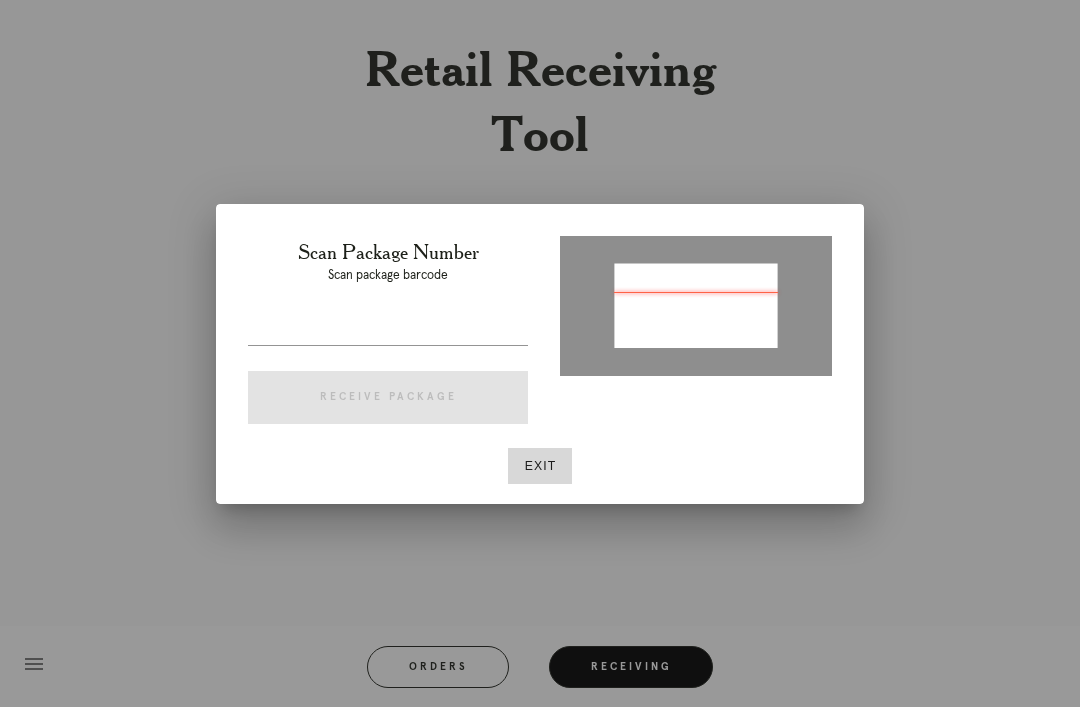 type on "[TRACKING]" 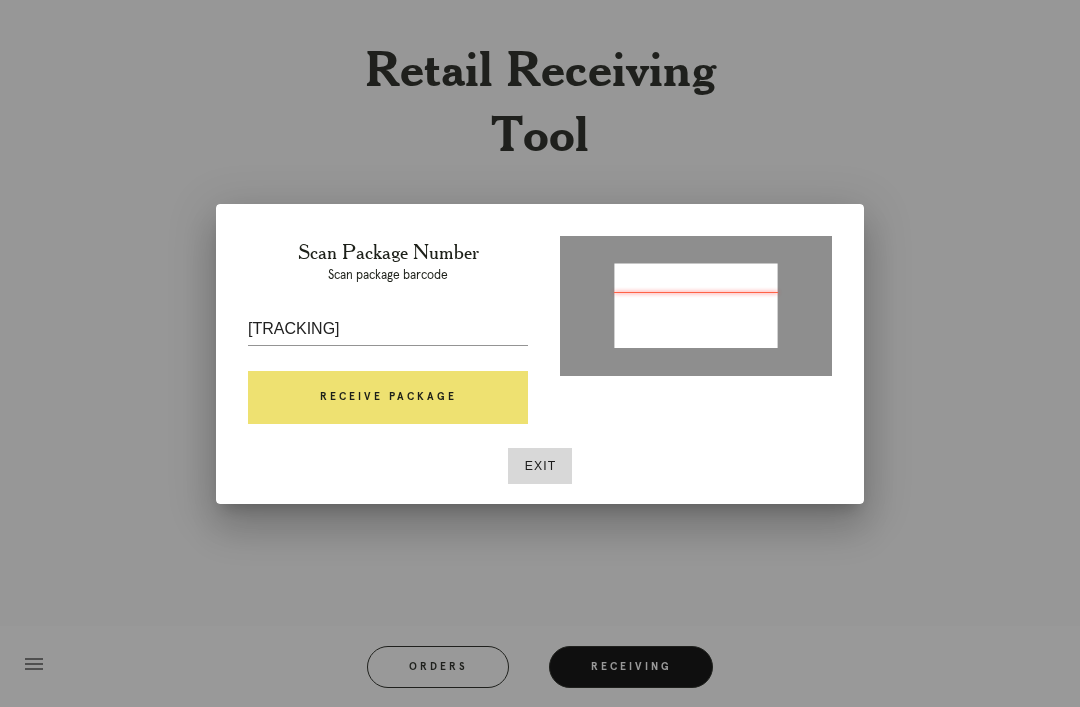 click on "Receive Package" at bounding box center [388, 398] 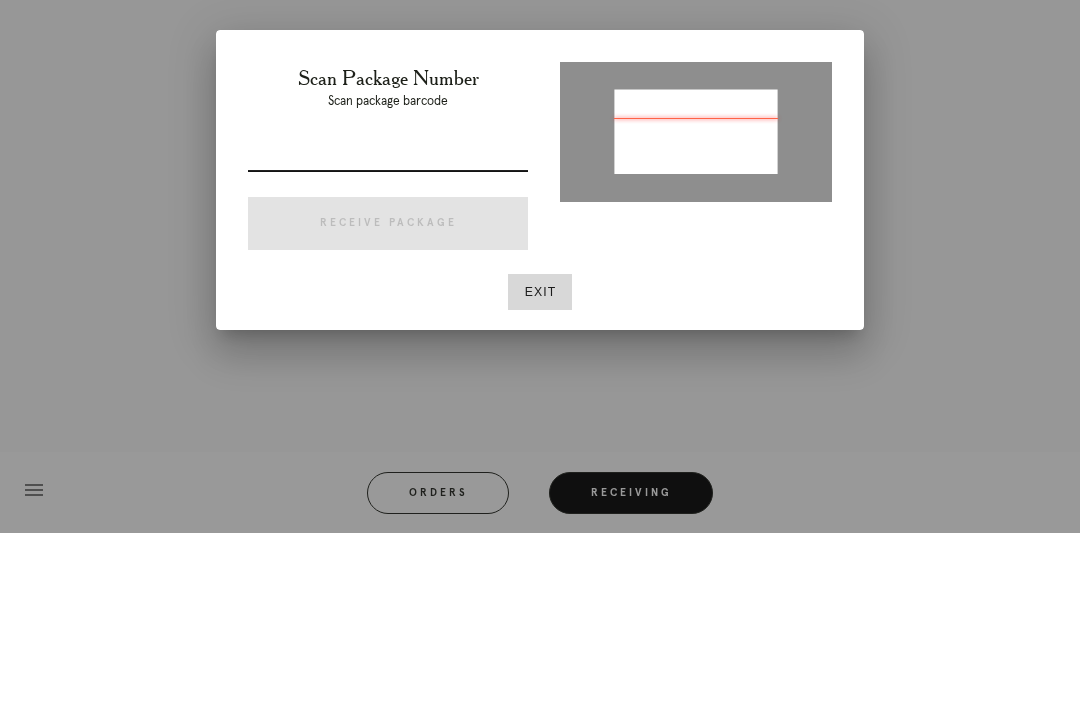 type on "P932281778750166" 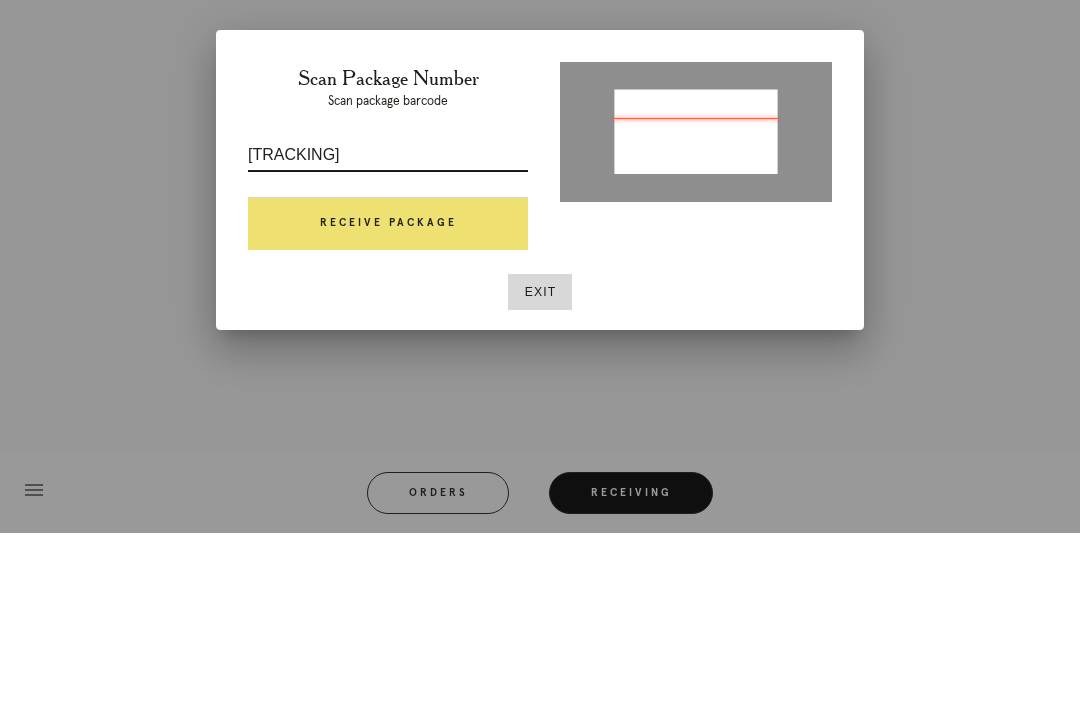 click on "Receive Package" at bounding box center [388, 398] 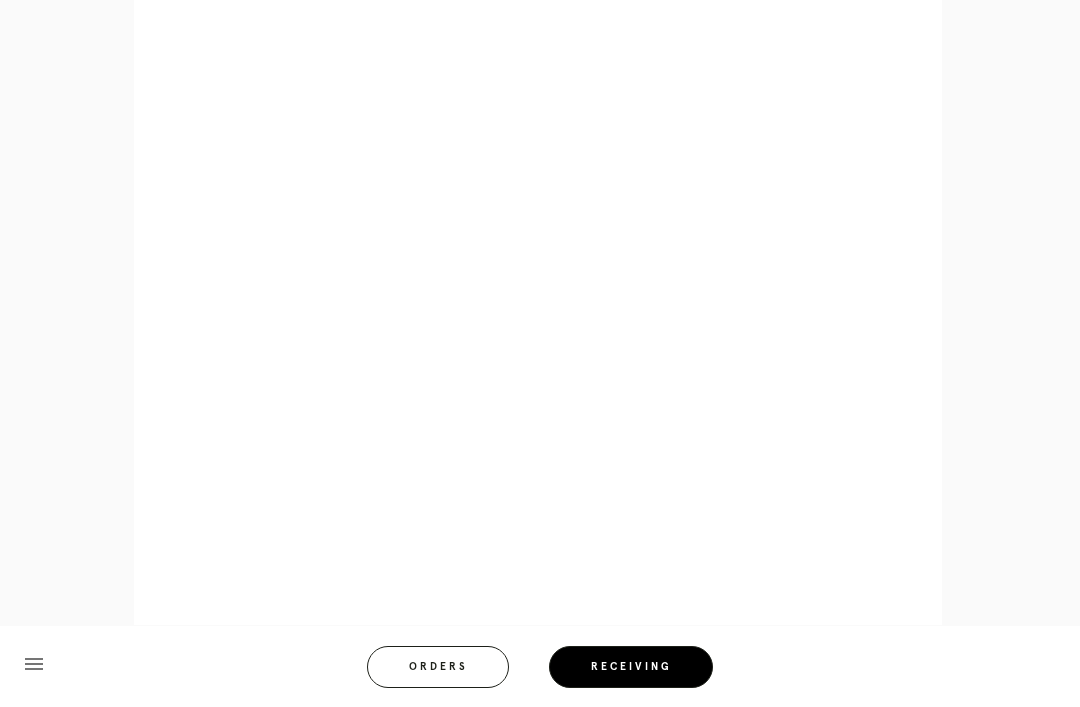 scroll, scrollTop: 946, scrollLeft: 0, axis: vertical 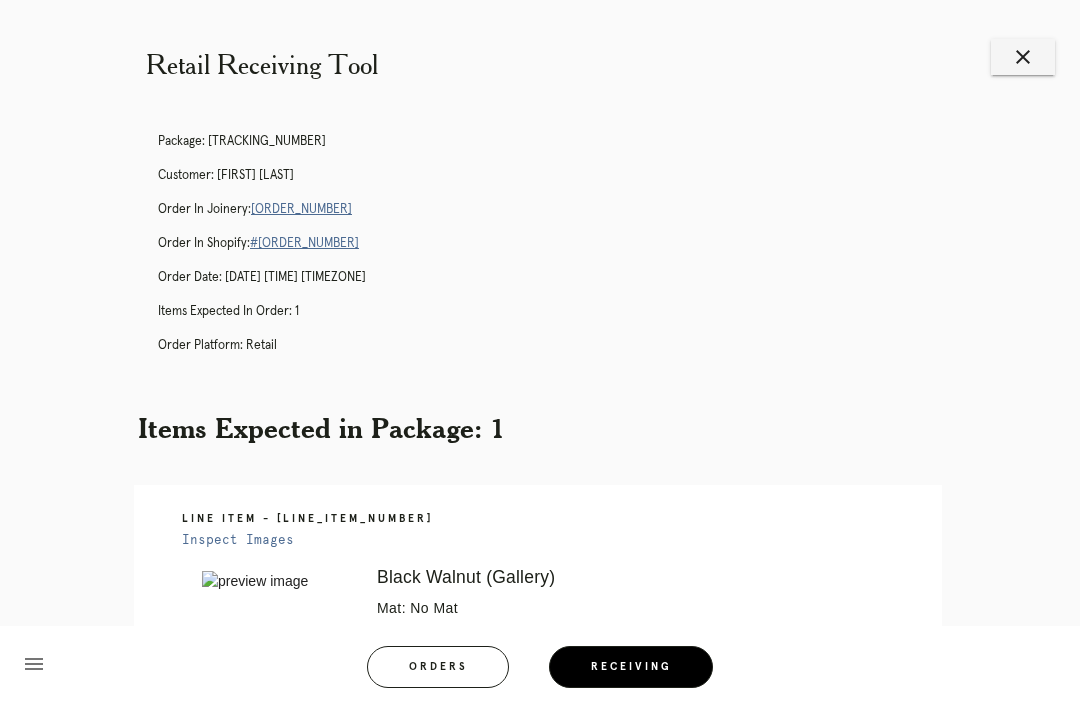 click on "close" at bounding box center [1023, 57] 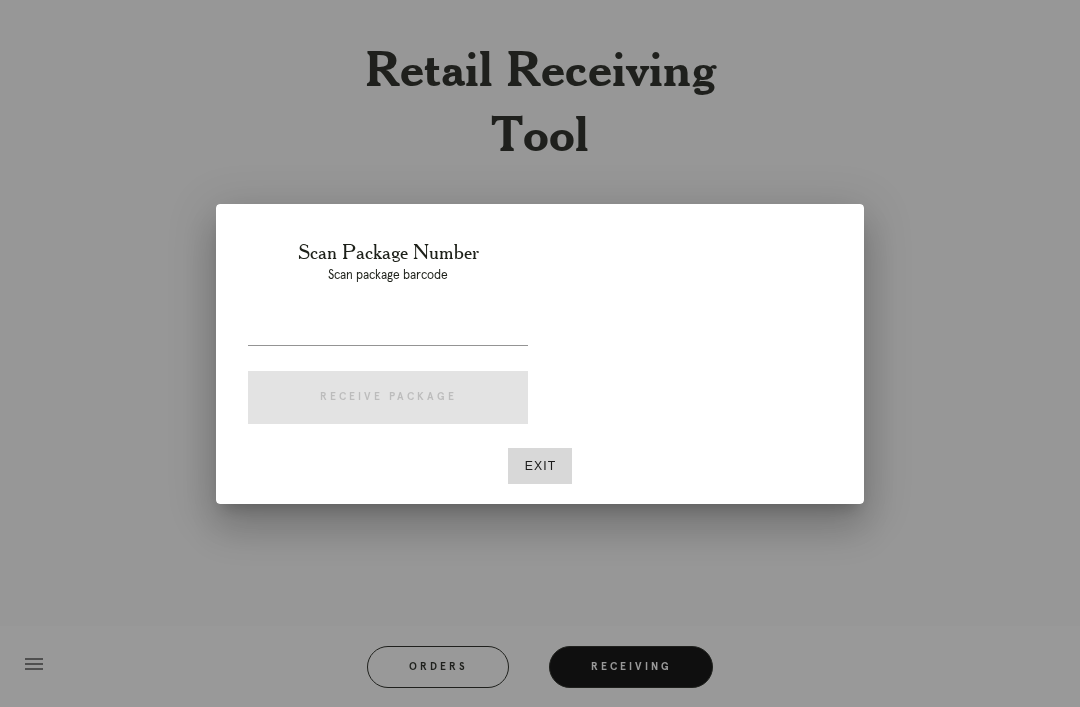 scroll, scrollTop: 0, scrollLeft: 0, axis: both 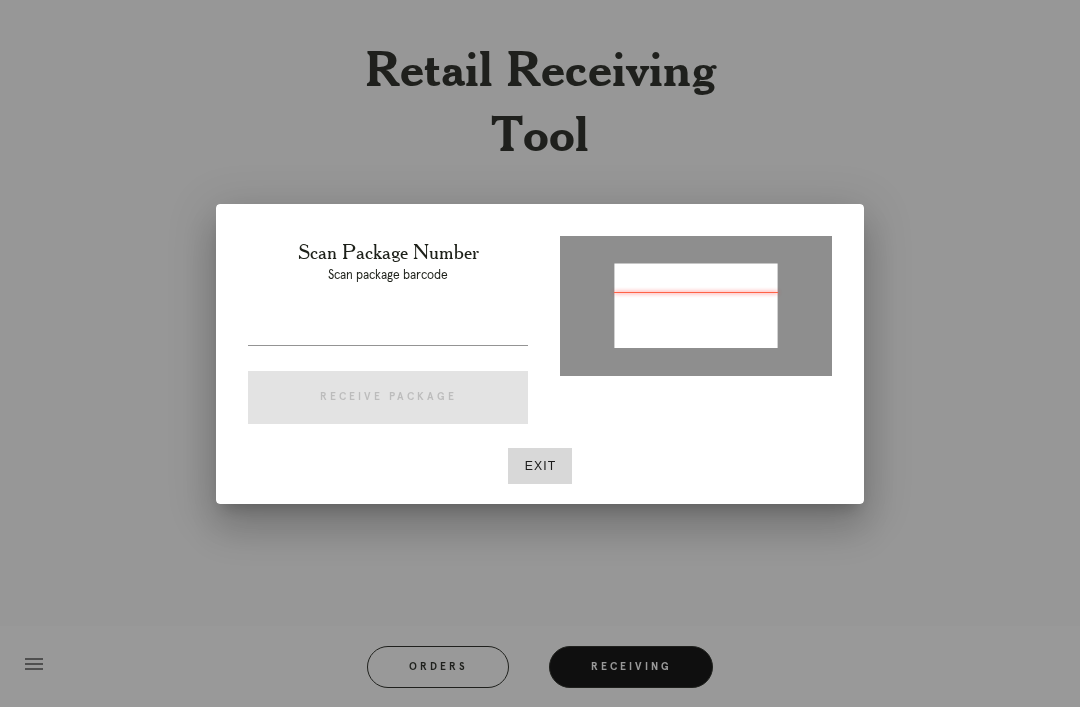 type on "[NUMBER]" 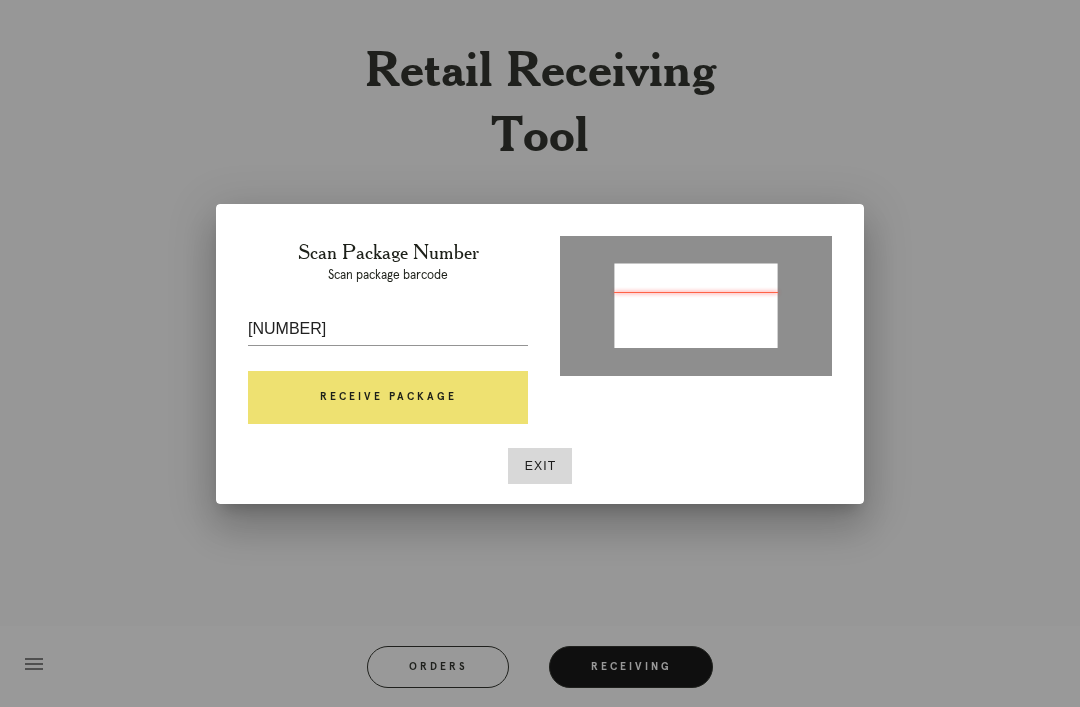 click on "Receive Package" at bounding box center (388, 398) 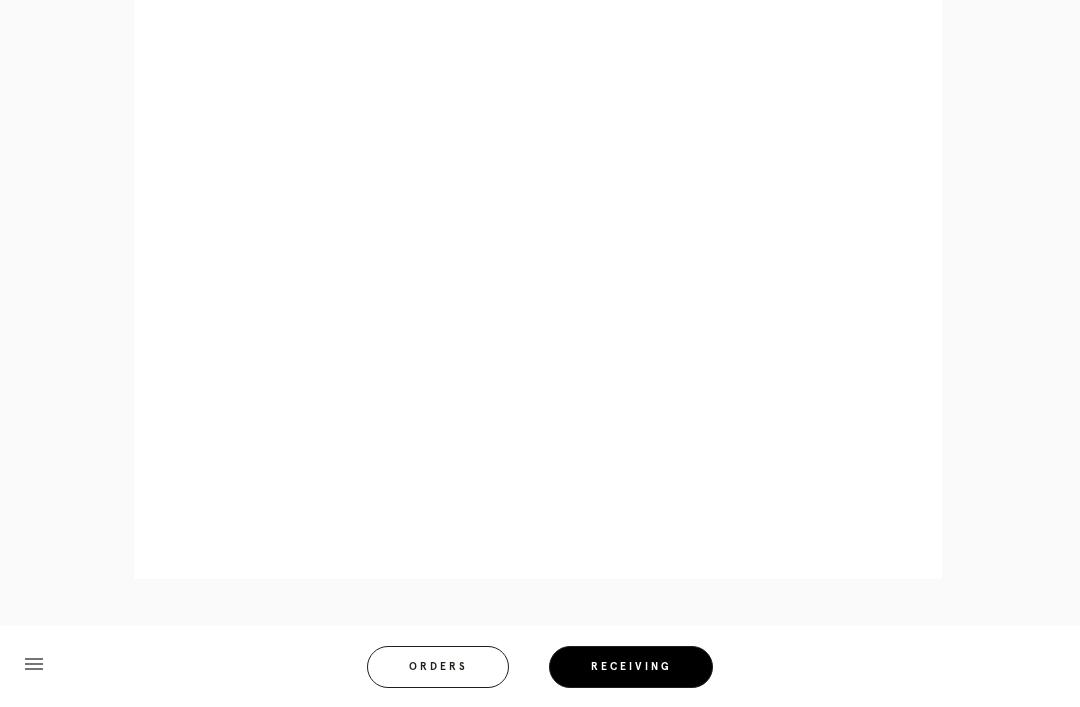 scroll, scrollTop: 858, scrollLeft: 0, axis: vertical 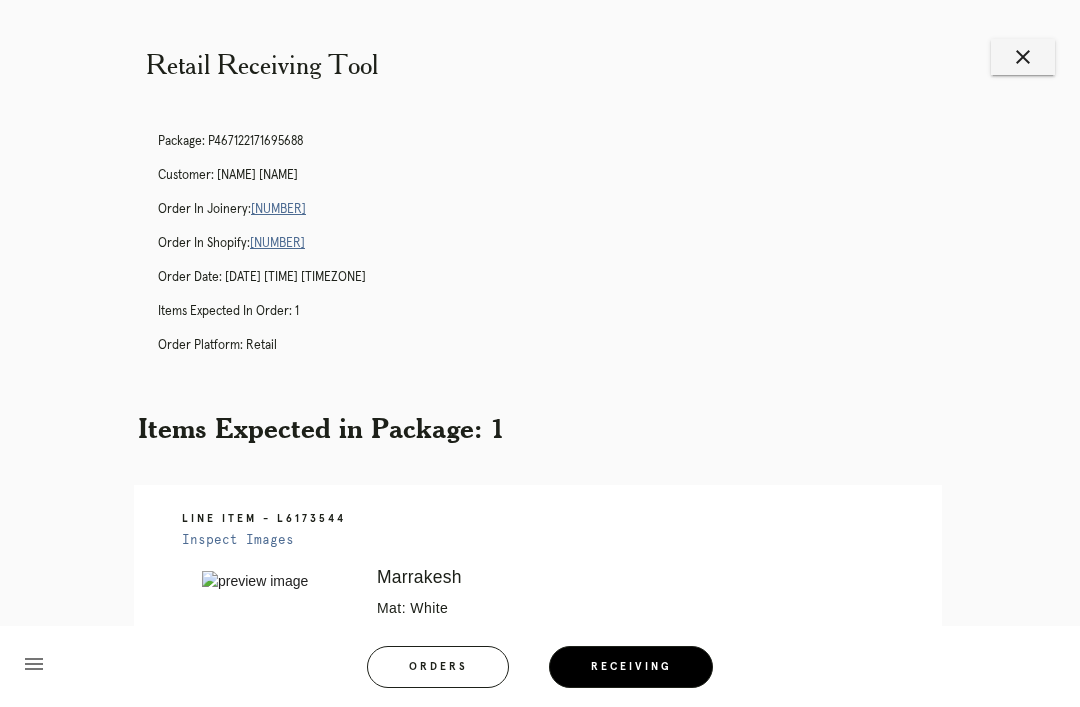 click on "close" at bounding box center (1023, 57) 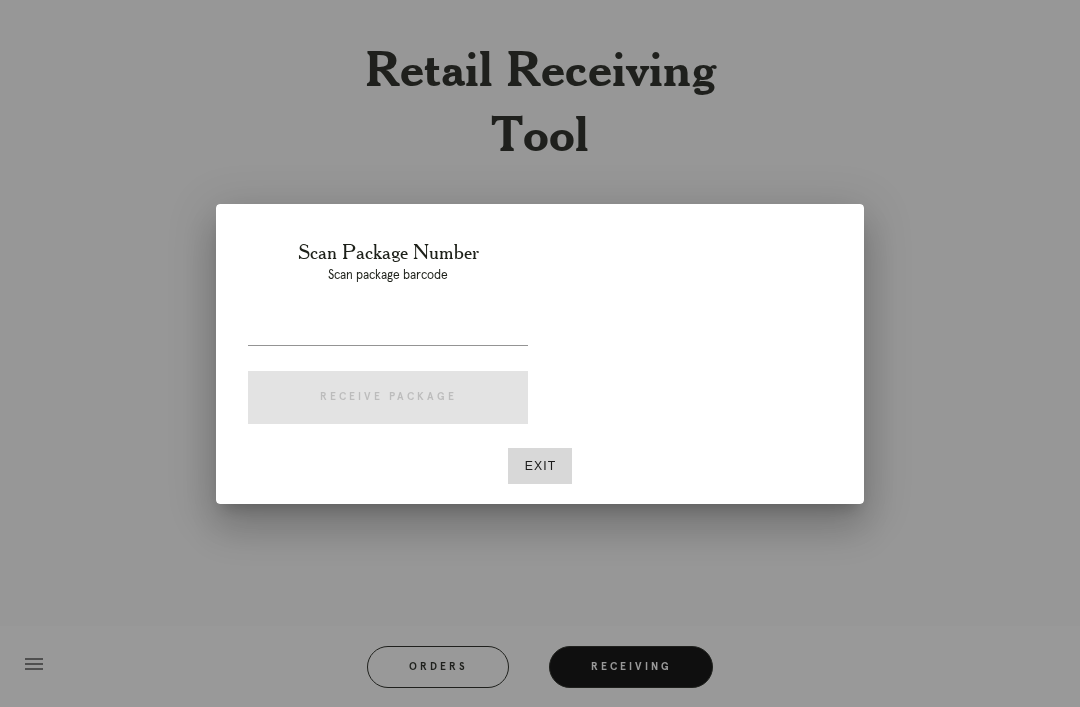 scroll, scrollTop: 0, scrollLeft: 0, axis: both 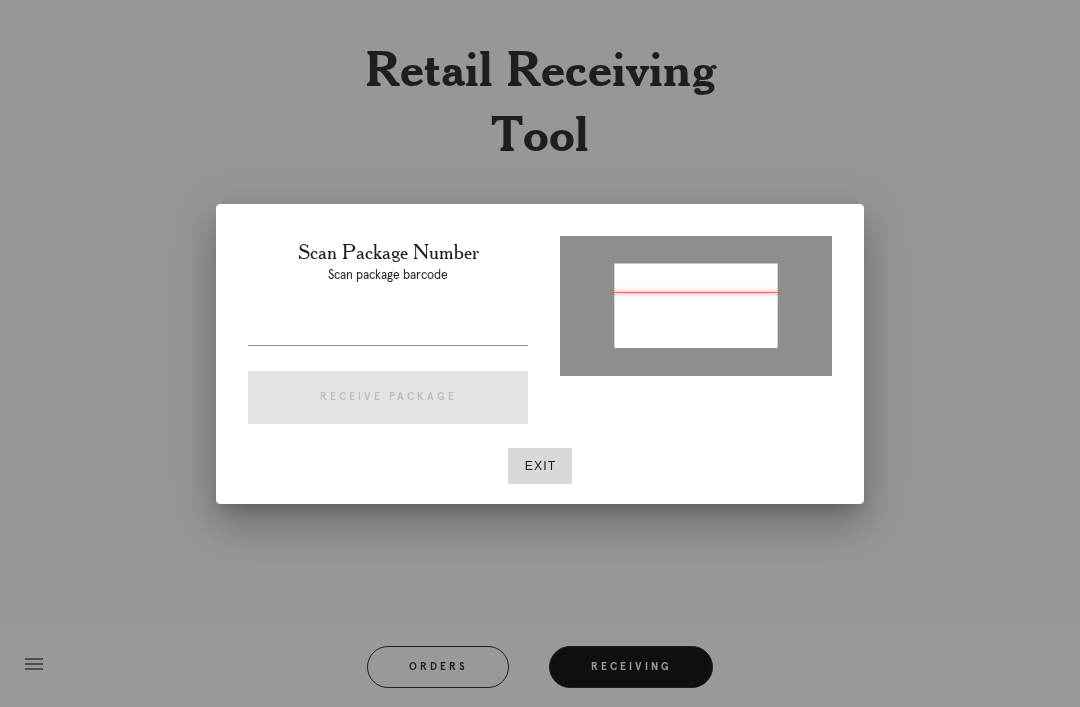 type on "P152205913782322" 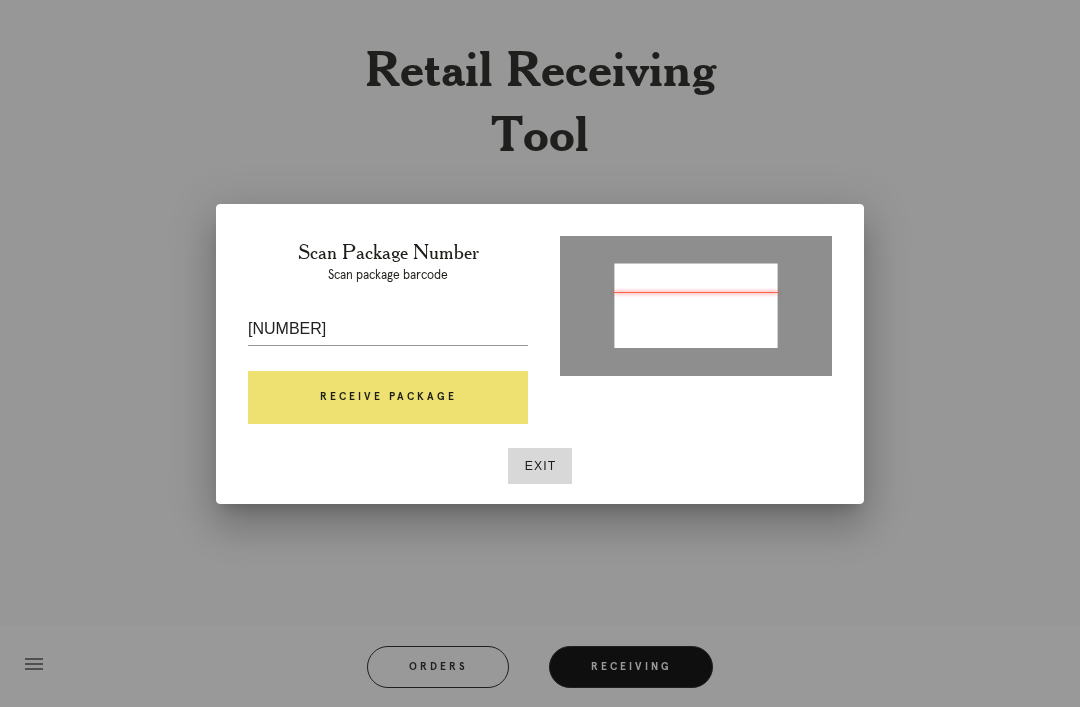 click on "Receive Package" at bounding box center [388, 398] 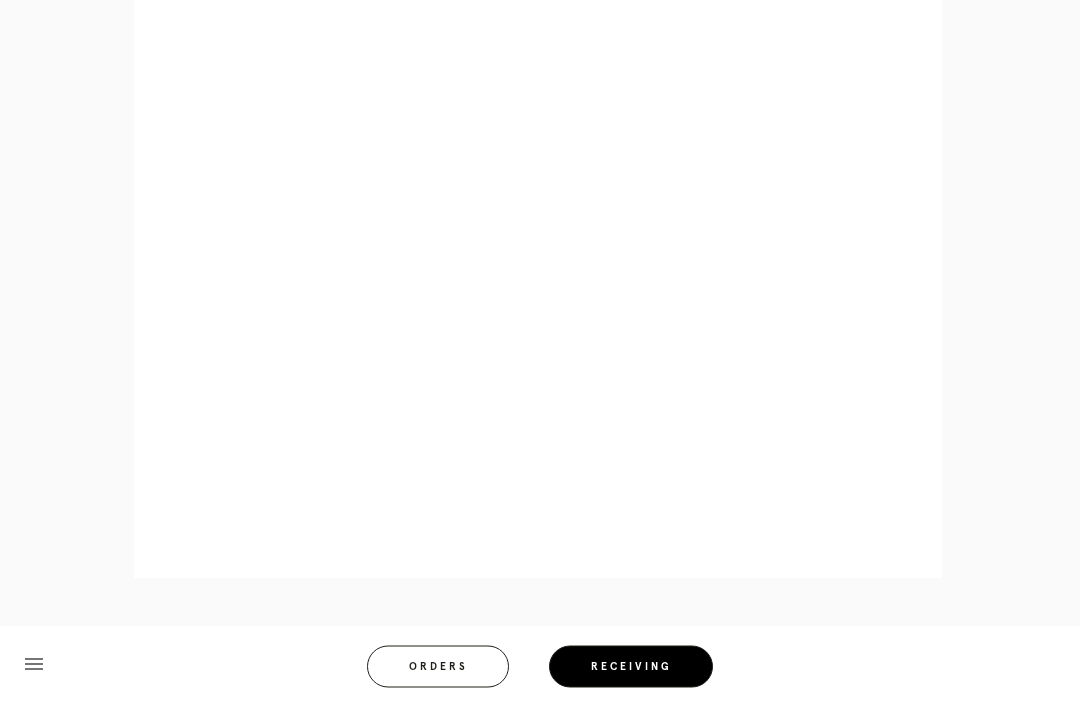 scroll, scrollTop: 928, scrollLeft: 0, axis: vertical 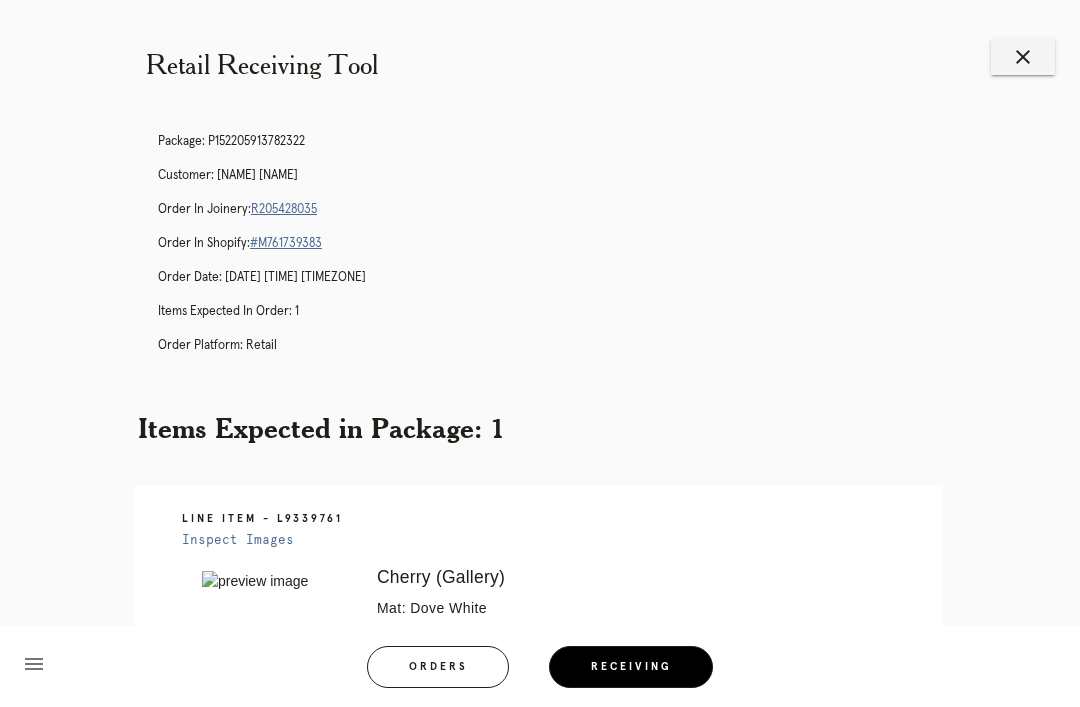 click on "close" at bounding box center [1023, 57] 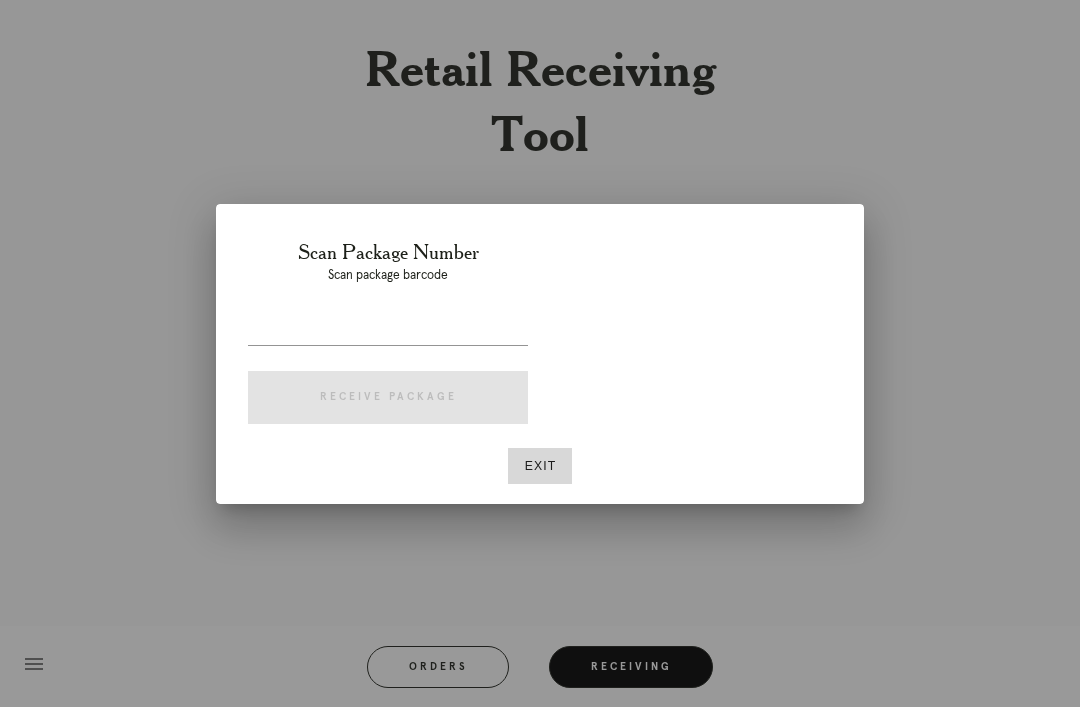 scroll, scrollTop: 0, scrollLeft: 0, axis: both 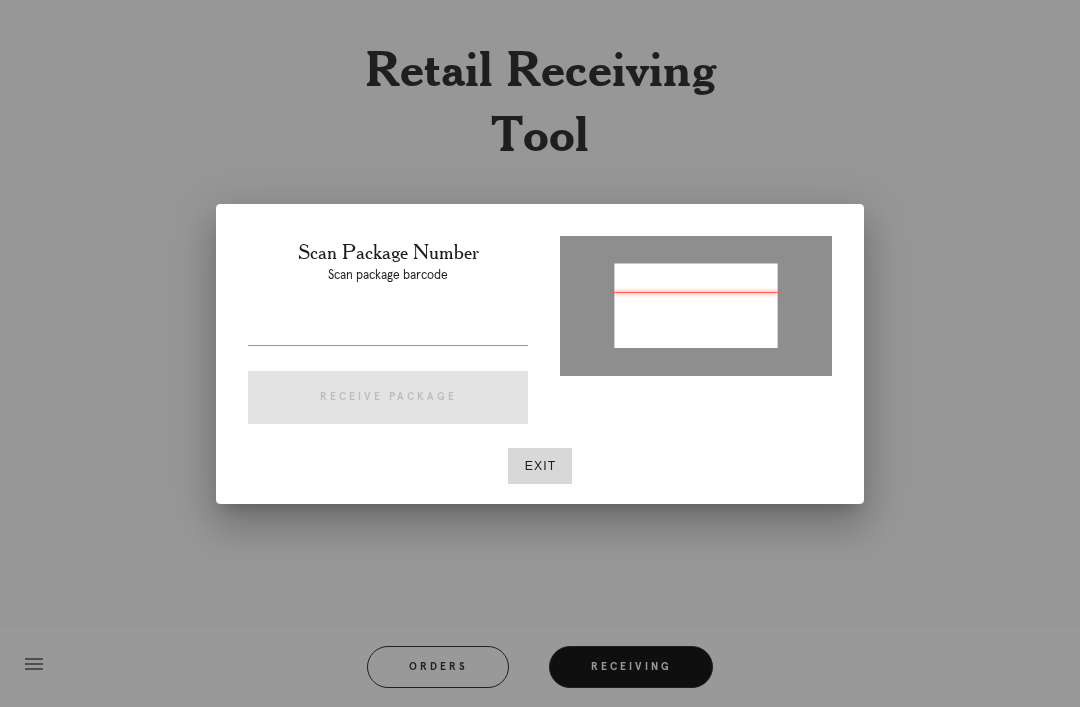 type on "[ID]" 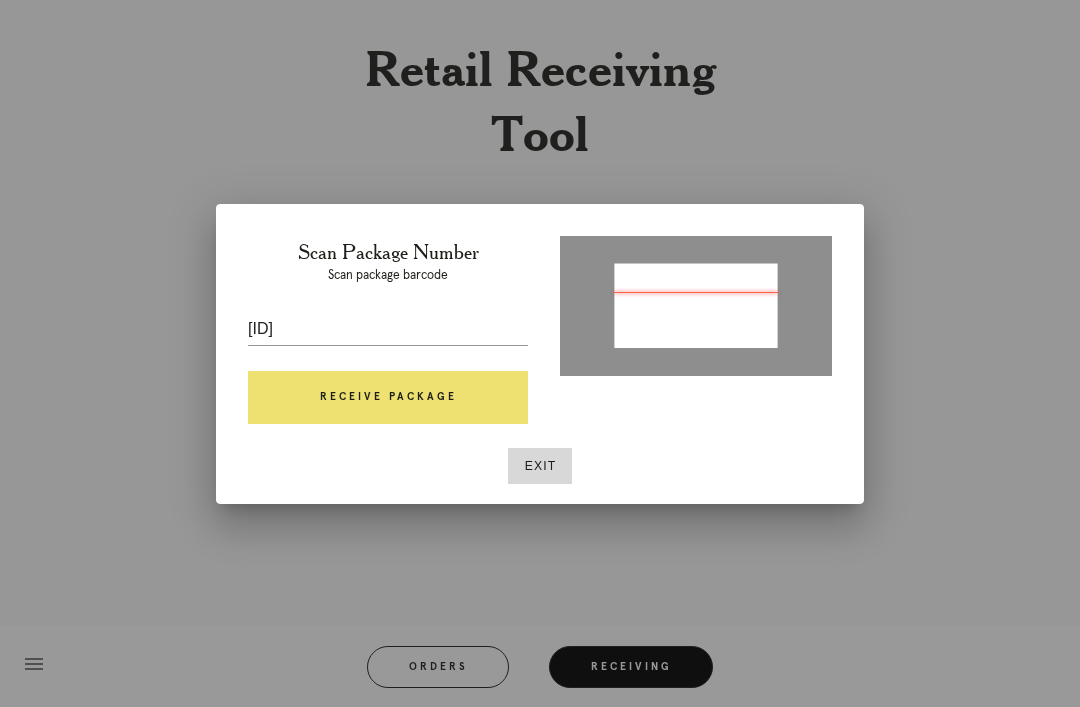 click on "Receive Package" at bounding box center (388, 398) 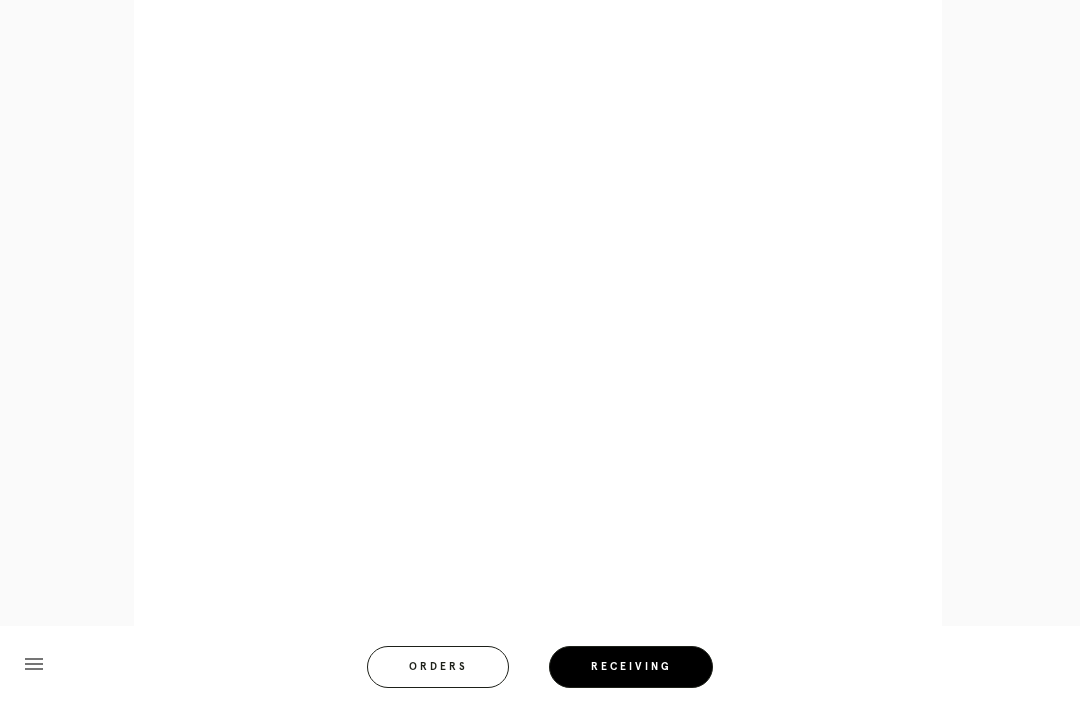 scroll, scrollTop: 892, scrollLeft: 0, axis: vertical 